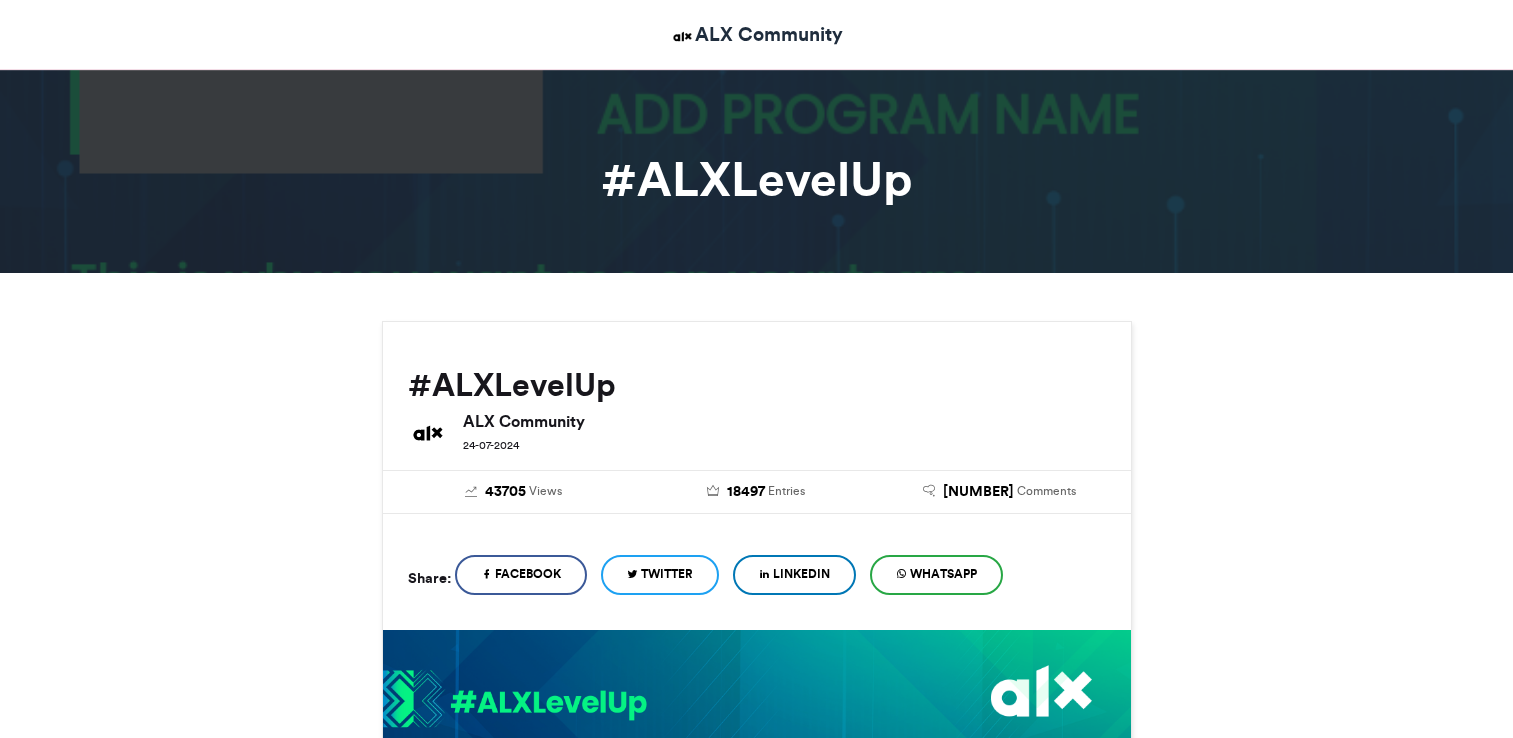 scroll, scrollTop: 440, scrollLeft: 0, axis: vertical 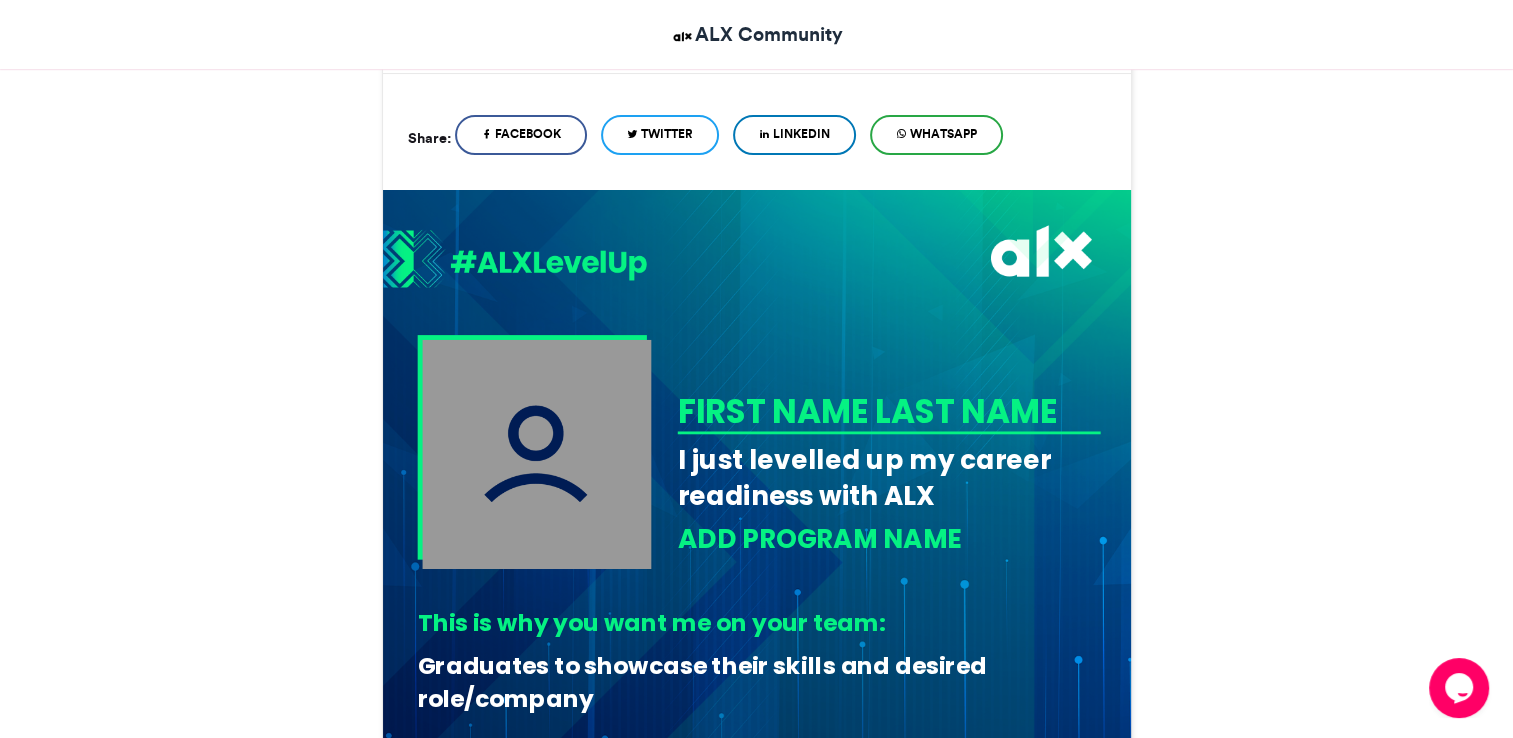 click on "FIRST NAME LAST NAME" at bounding box center (885, 411) 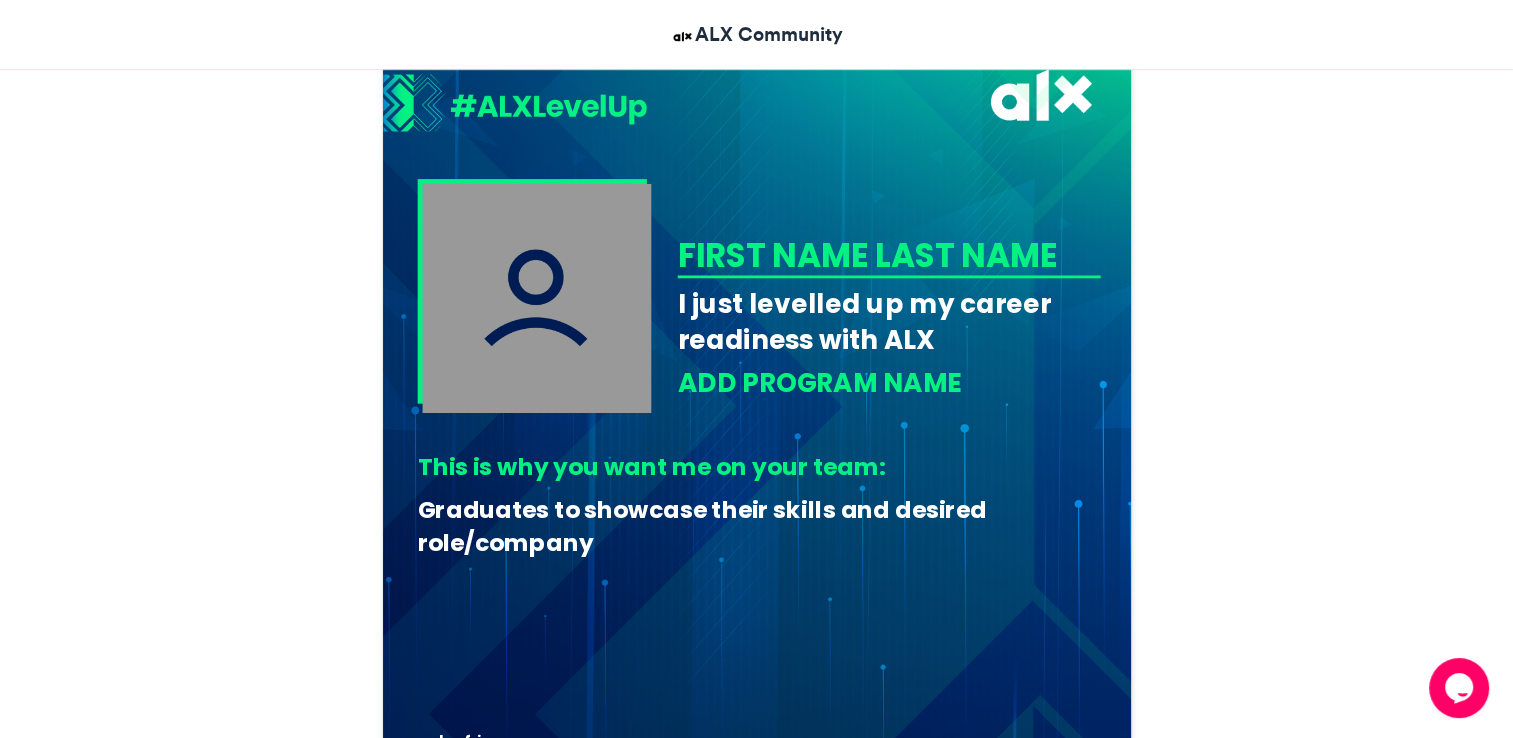 scroll, scrollTop: 600, scrollLeft: 0, axis: vertical 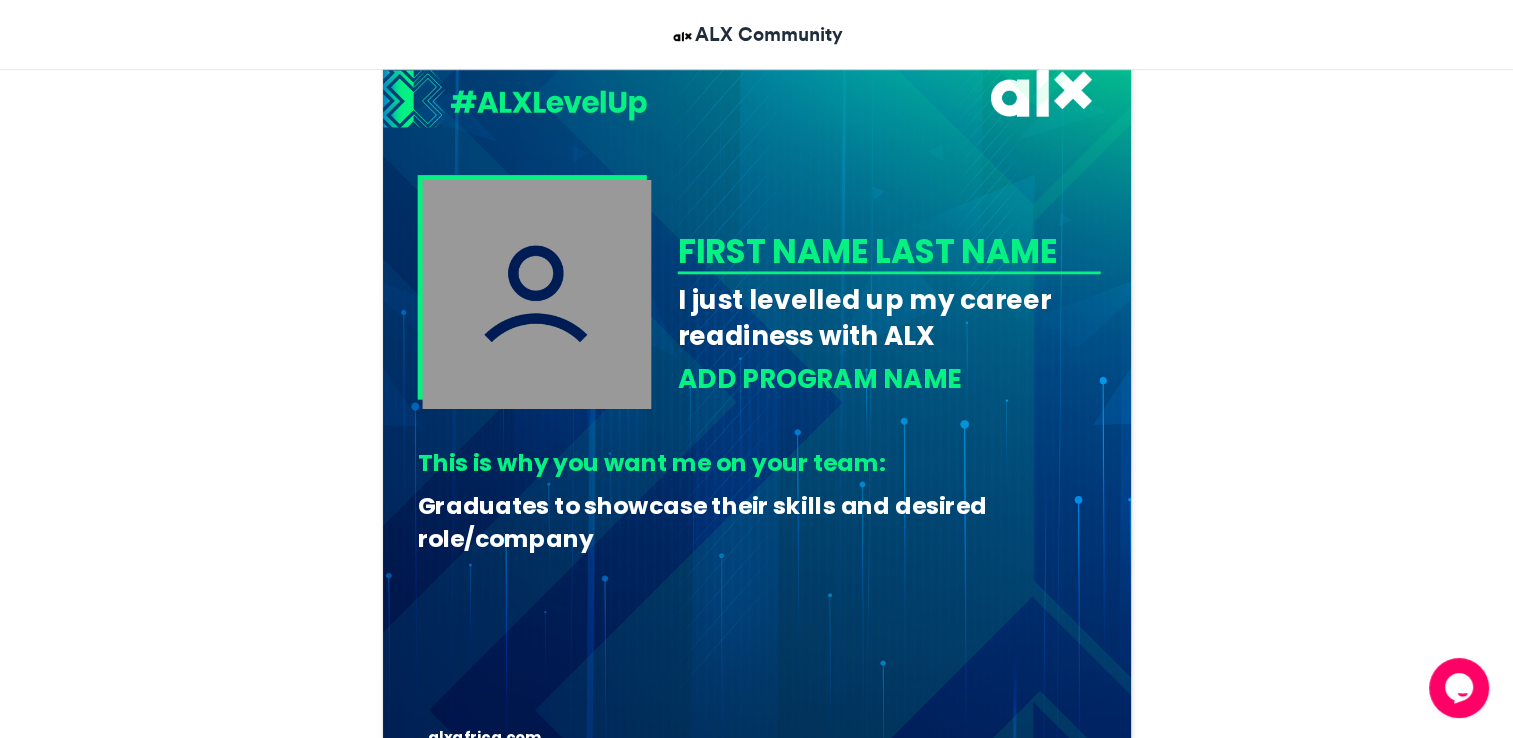 click at bounding box center (536, 293) 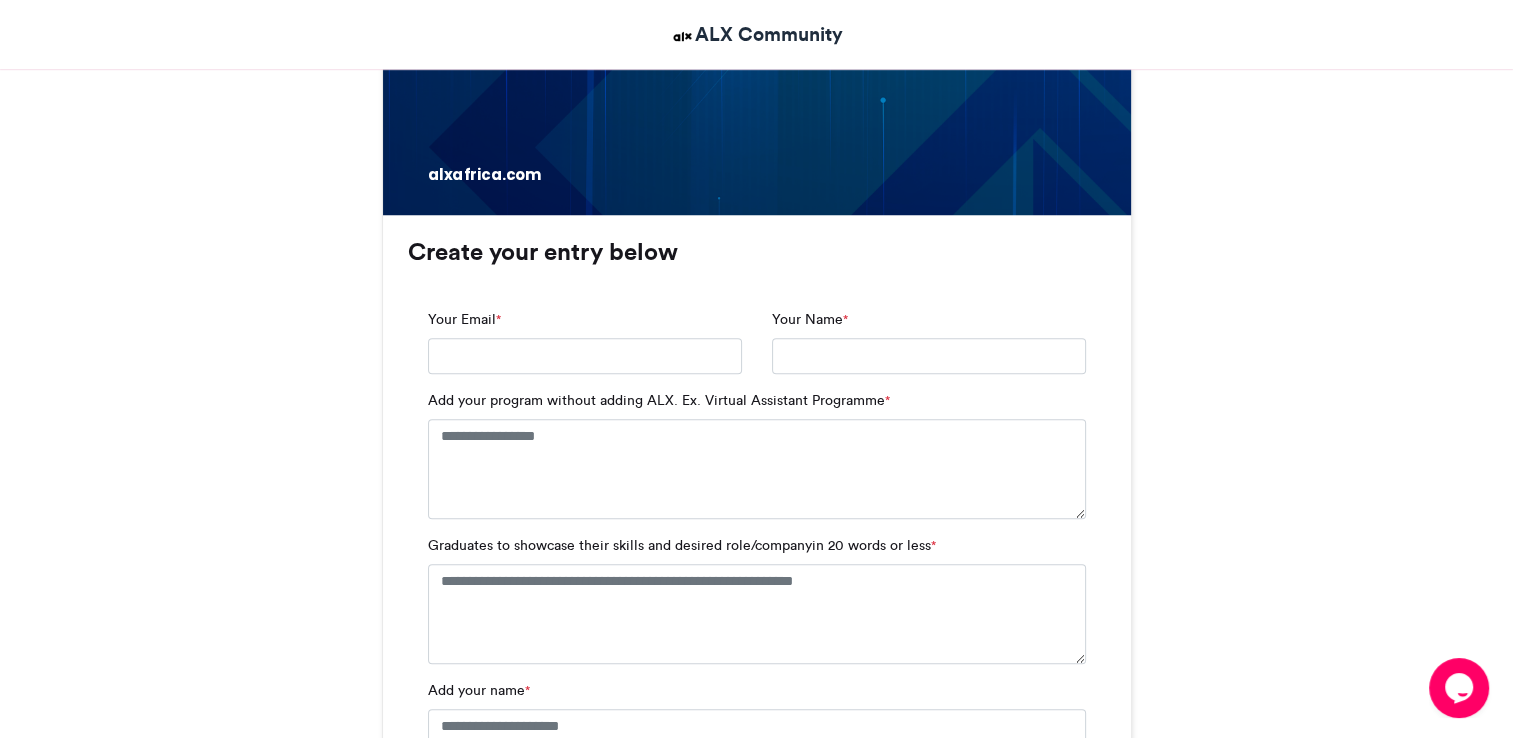 scroll, scrollTop: 1160, scrollLeft: 0, axis: vertical 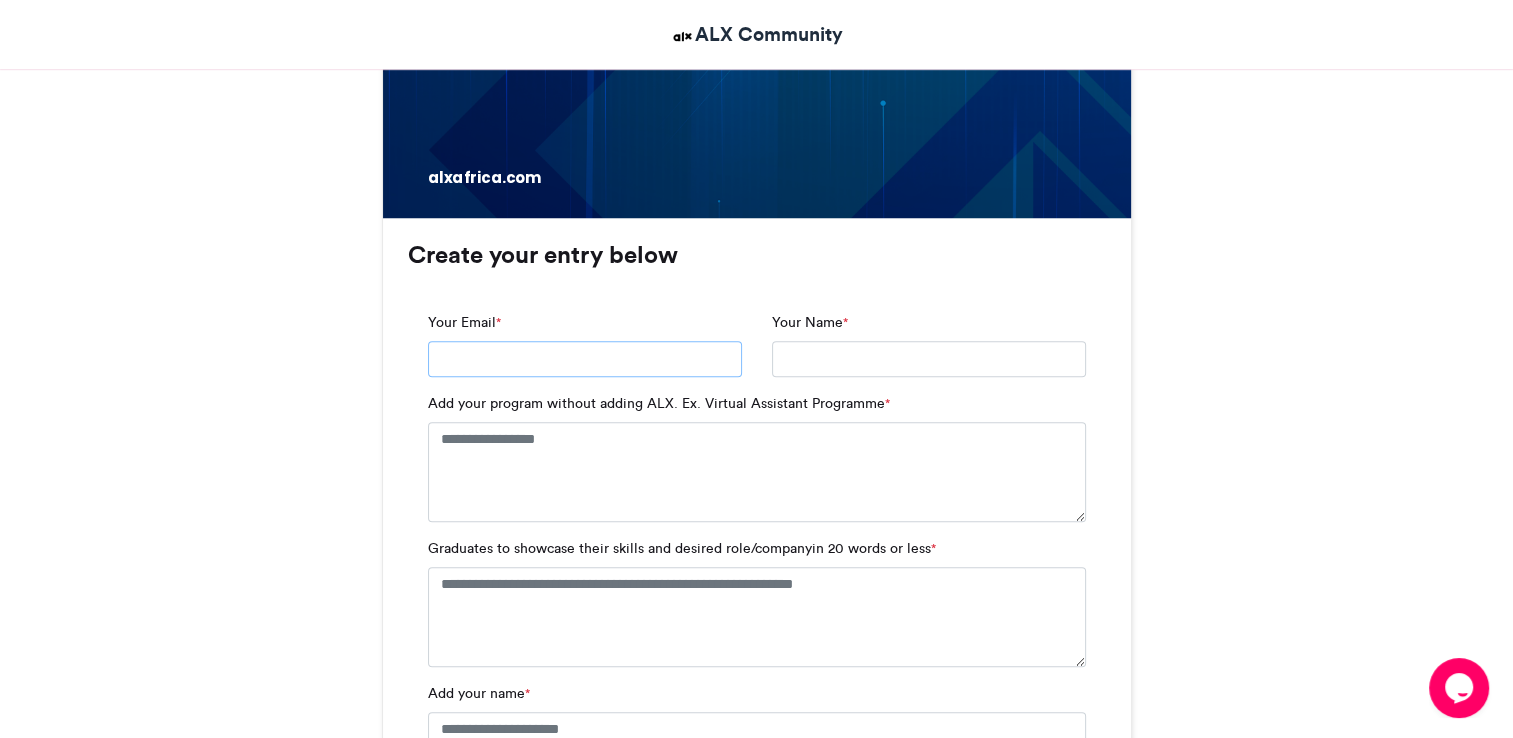 click on "Your Email  *" at bounding box center [585, 359] 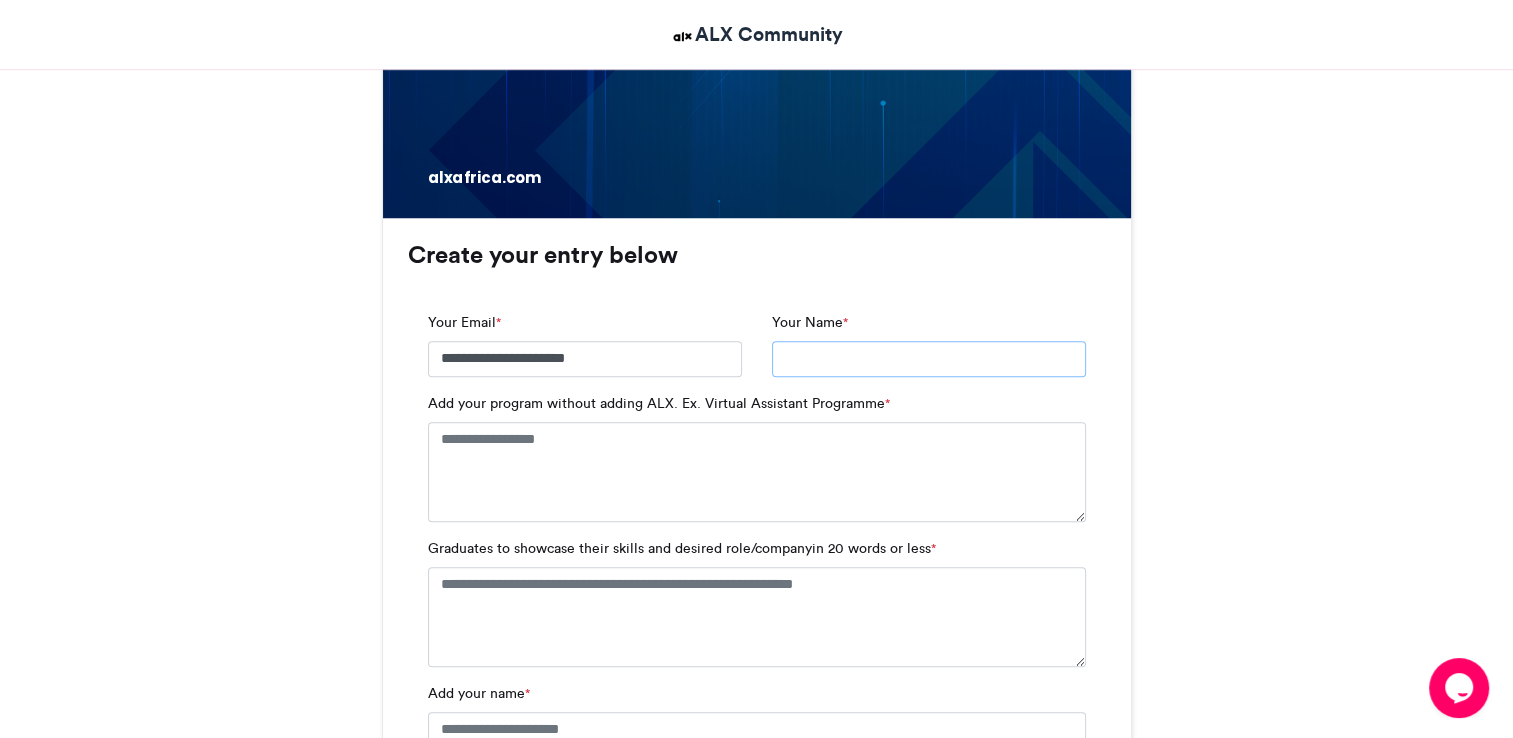 type on "*****" 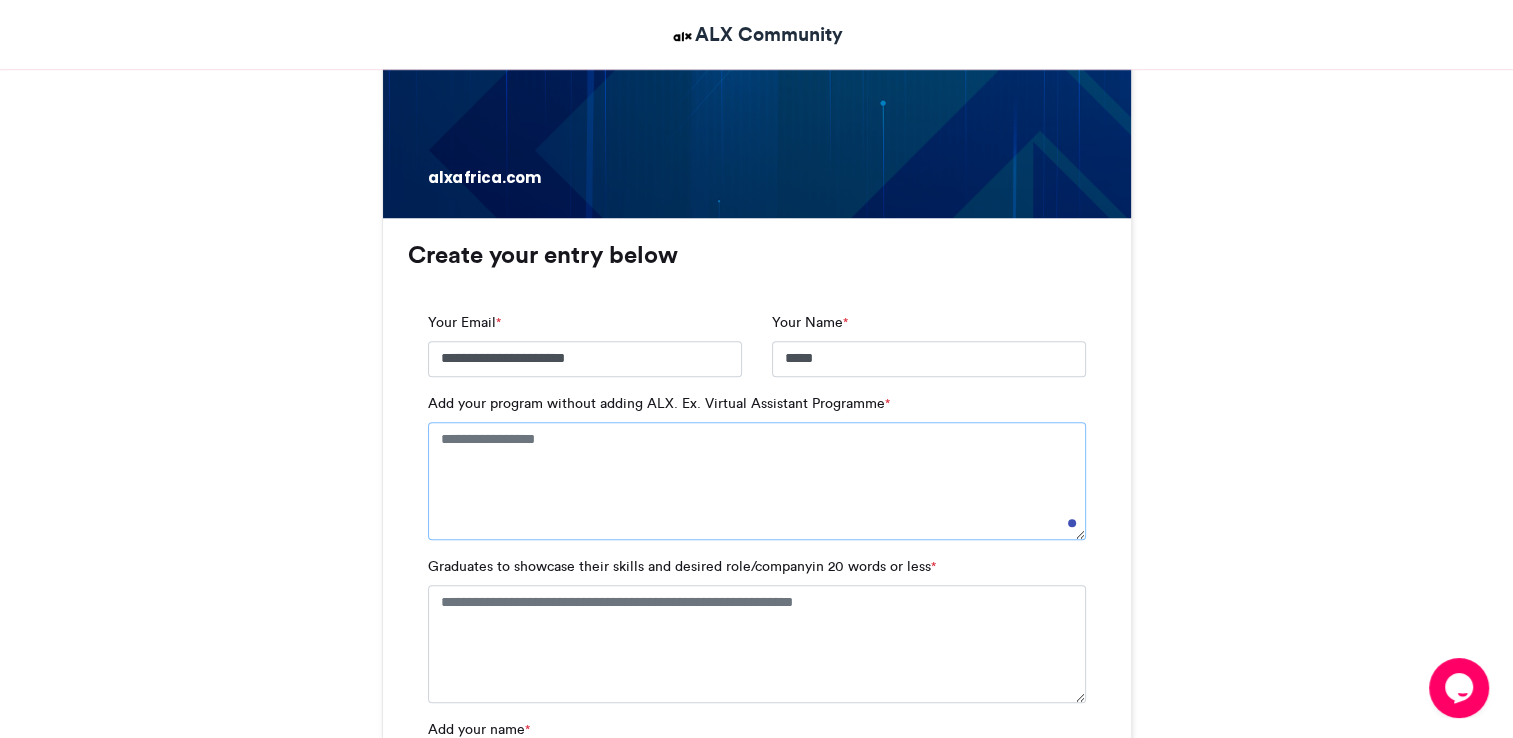 click on "Add your program without adding ALX. Ex. Virtual Assistant Programme  *" at bounding box center (757, 481) 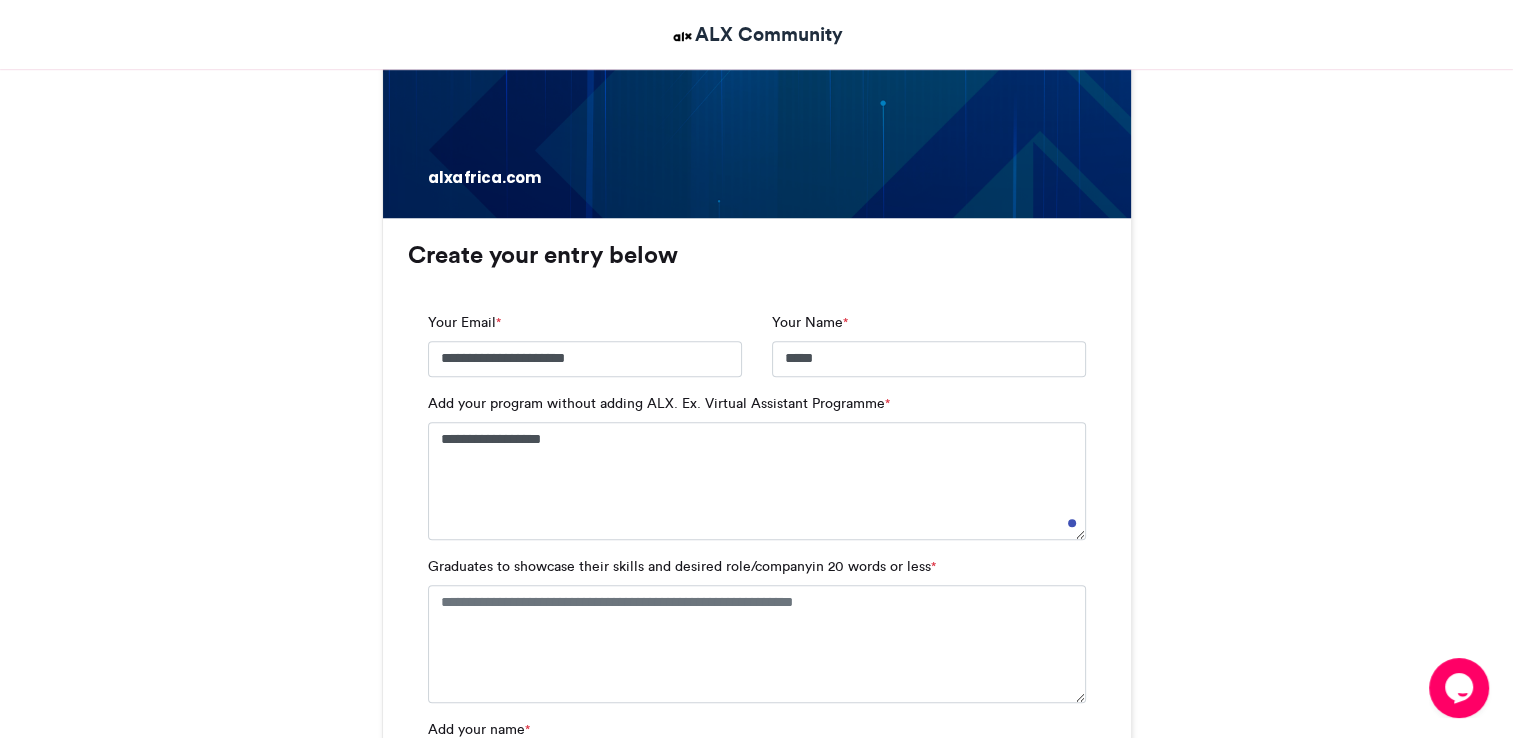 click on "#ALXLevelUp
ALX Community
24-07-2024" at bounding box center (757, 985) 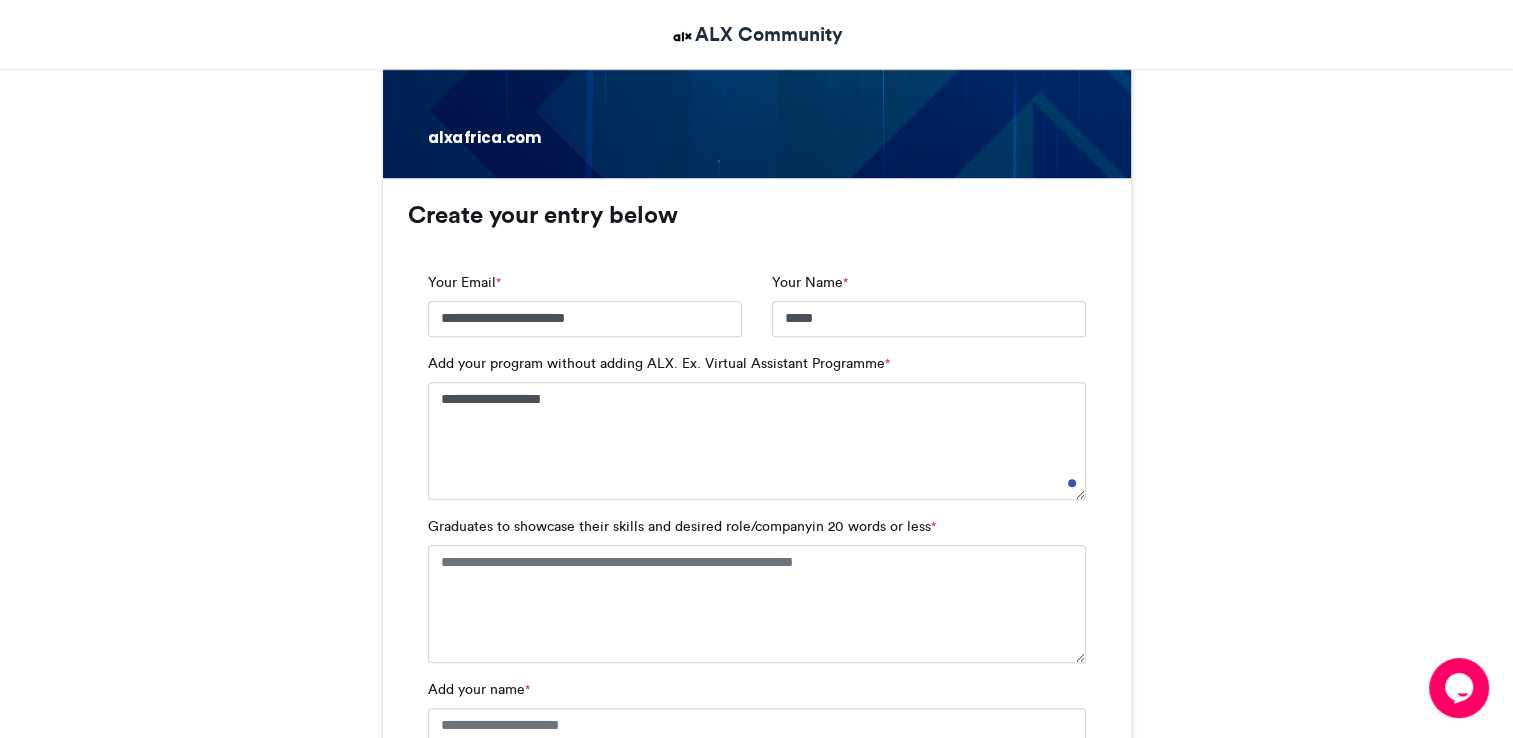 scroll, scrollTop: 1240, scrollLeft: 0, axis: vertical 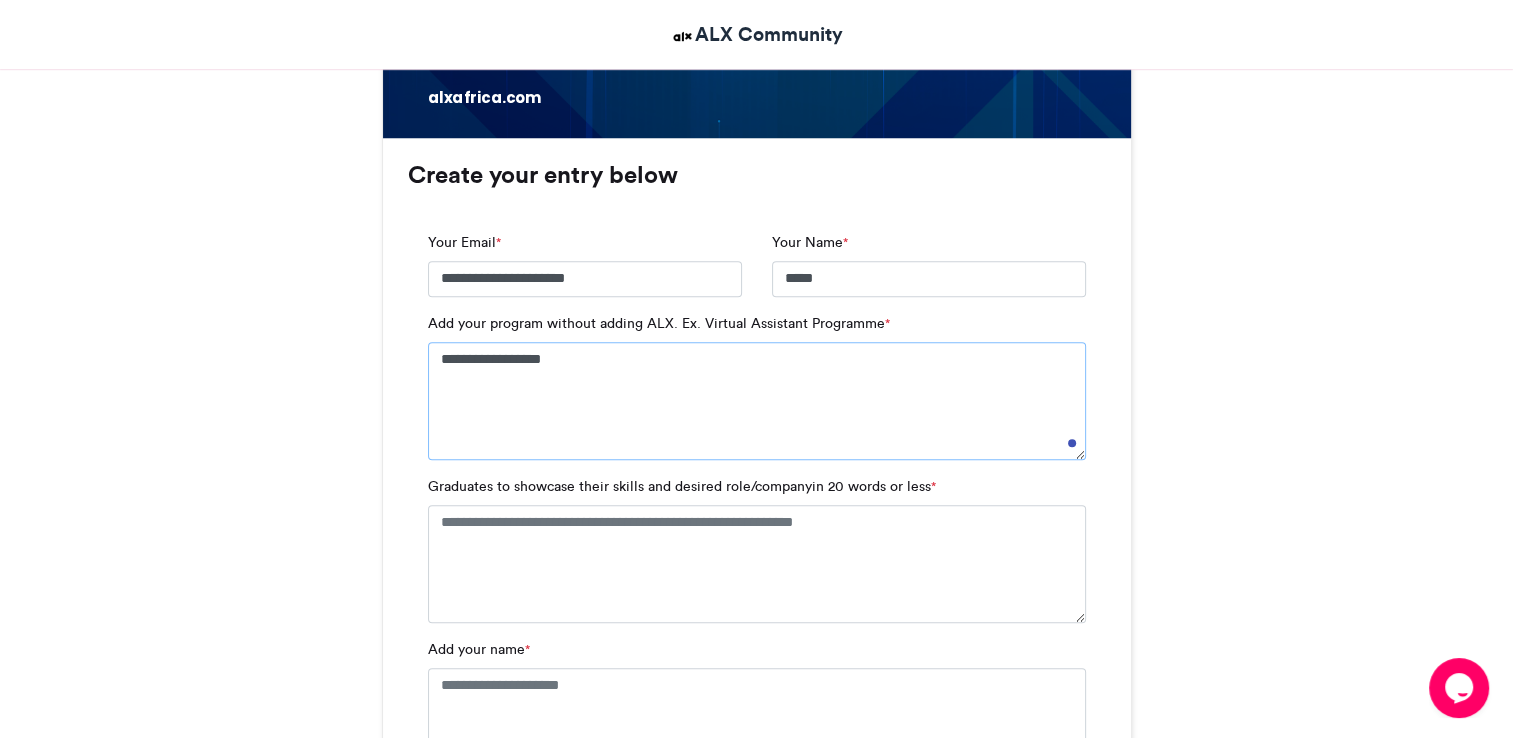 click on "**********" at bounding box center [757, 401] 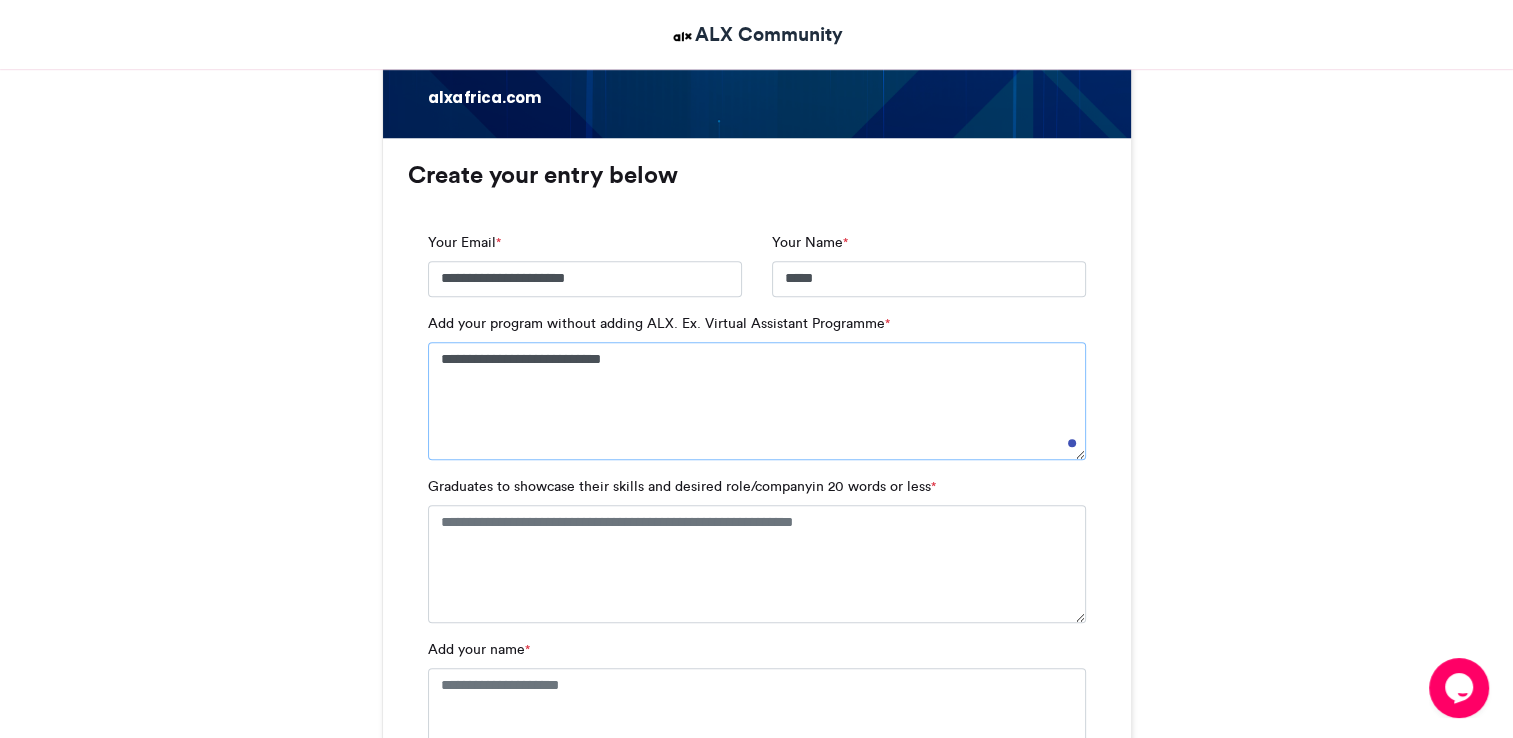 type on "**********" 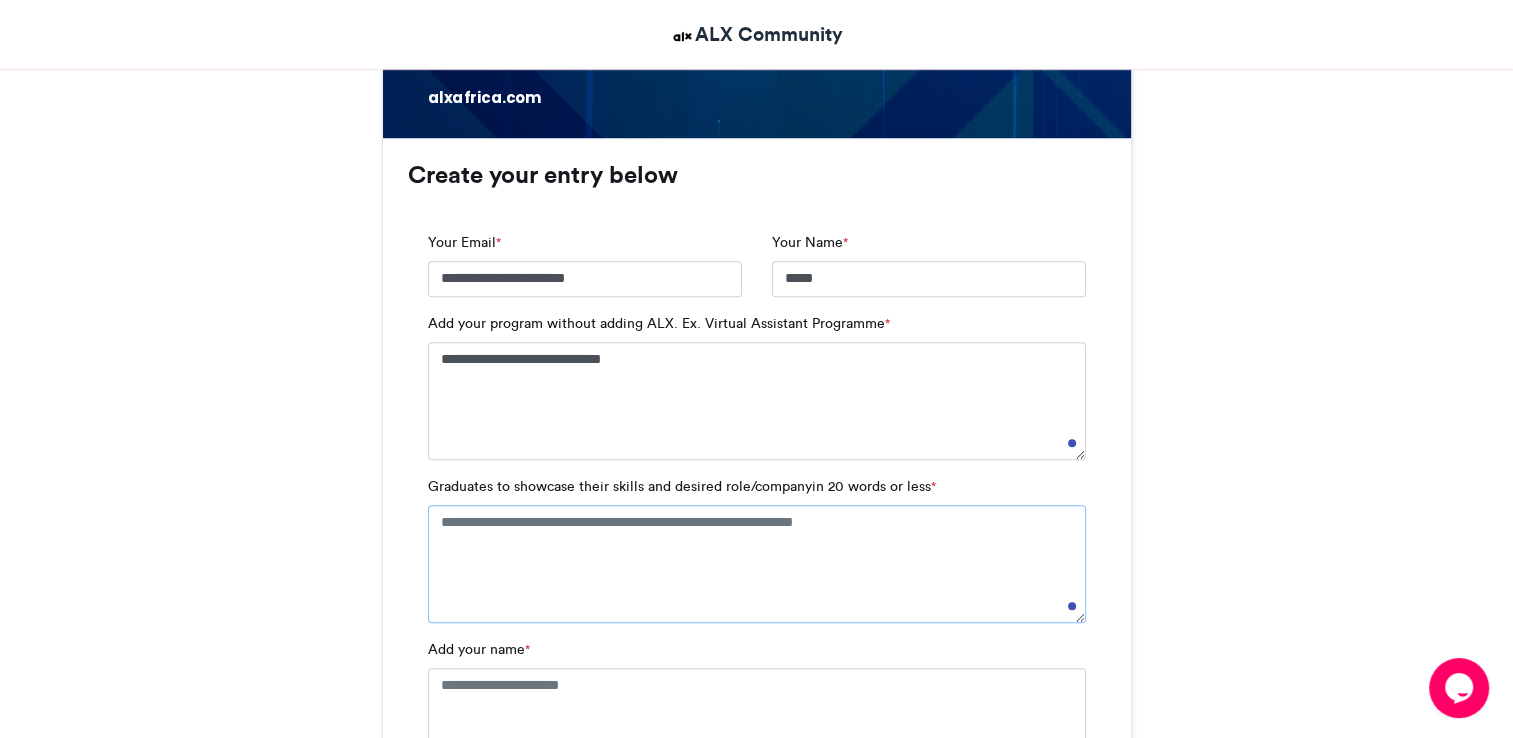 click on "Graduates to showcase their skills and desired role/companyin 20 words or less  *" at bounding box center (757, 564) 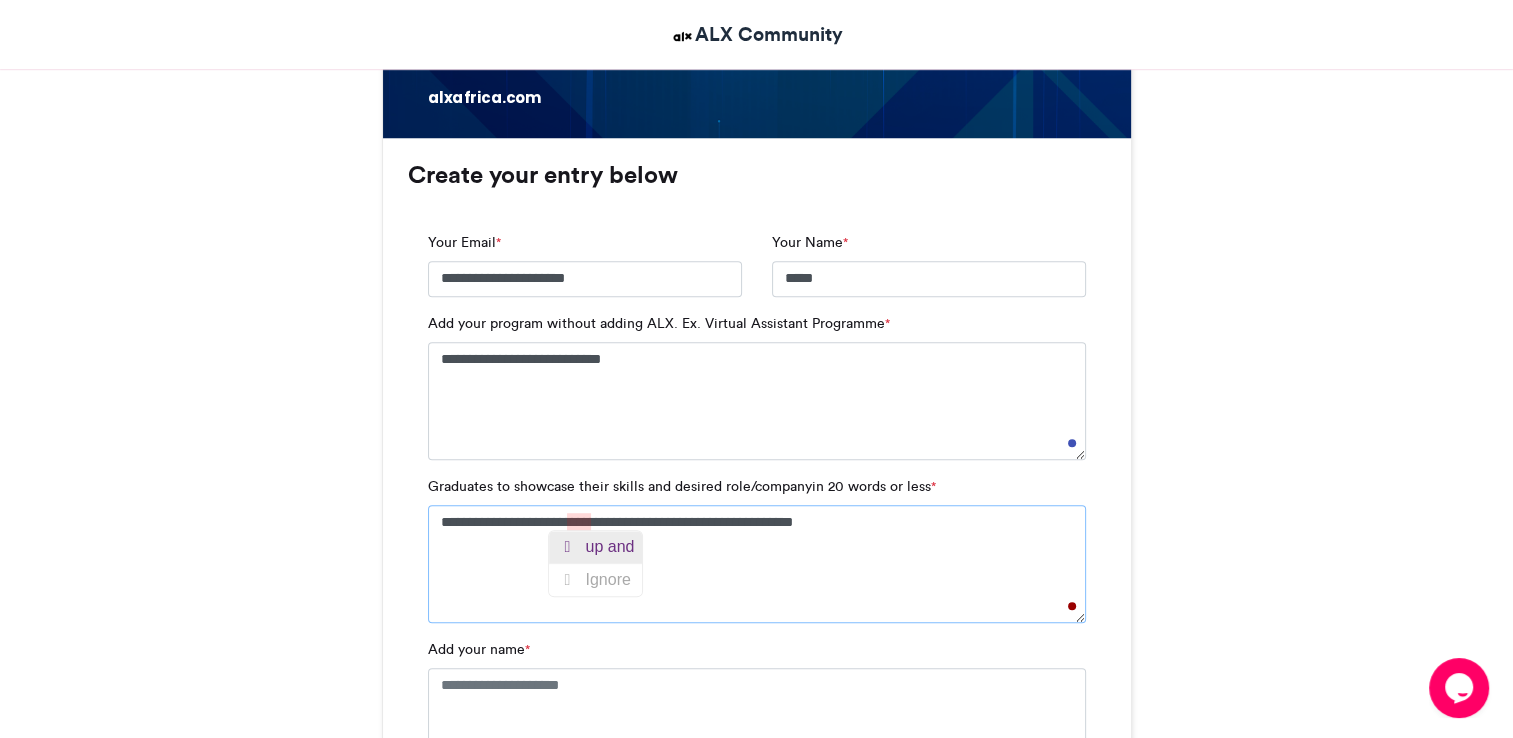 click on "up and" at bounding box center [613, 547] 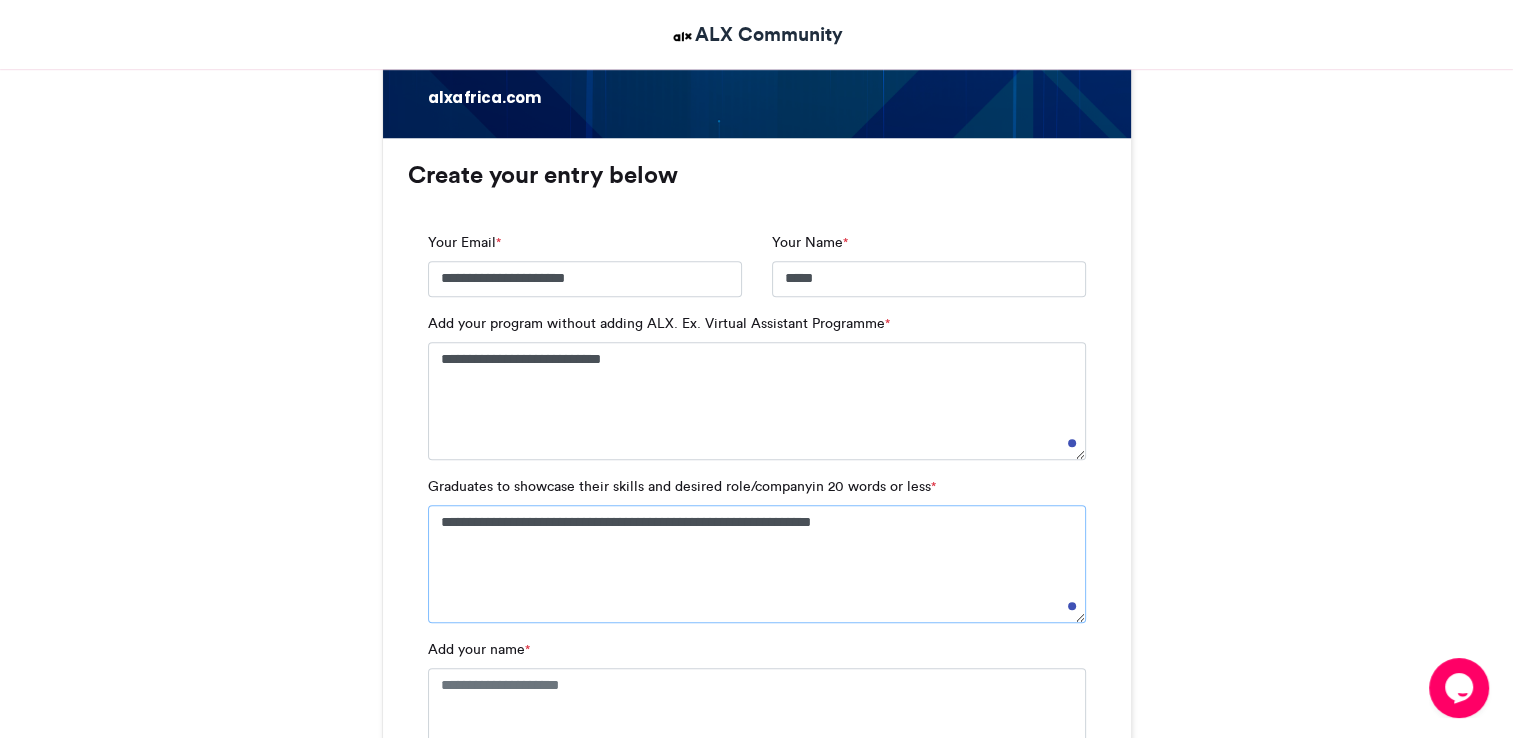 click on "**********" at bounding box center (757, 564) 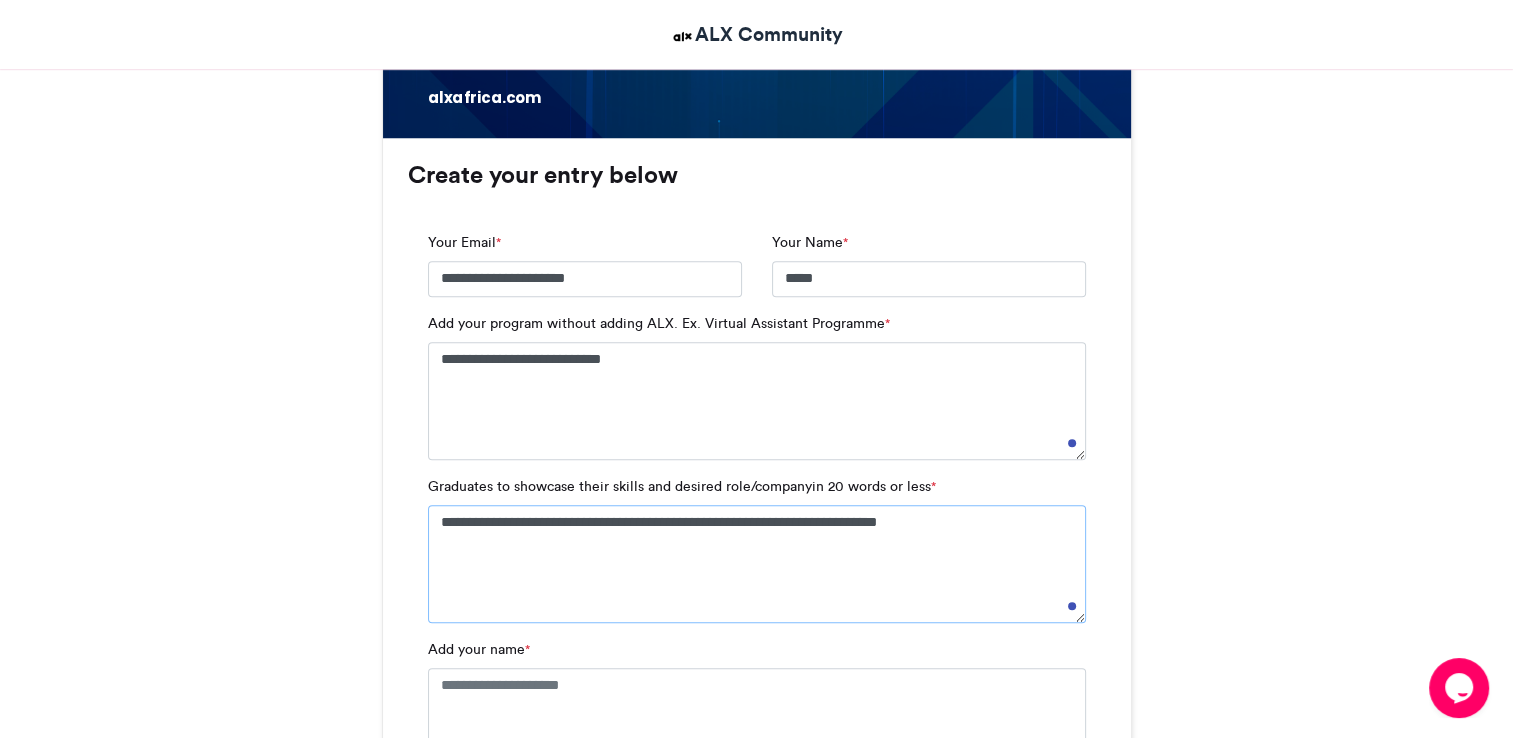 click on "**********" at bounding box center (757, 564) 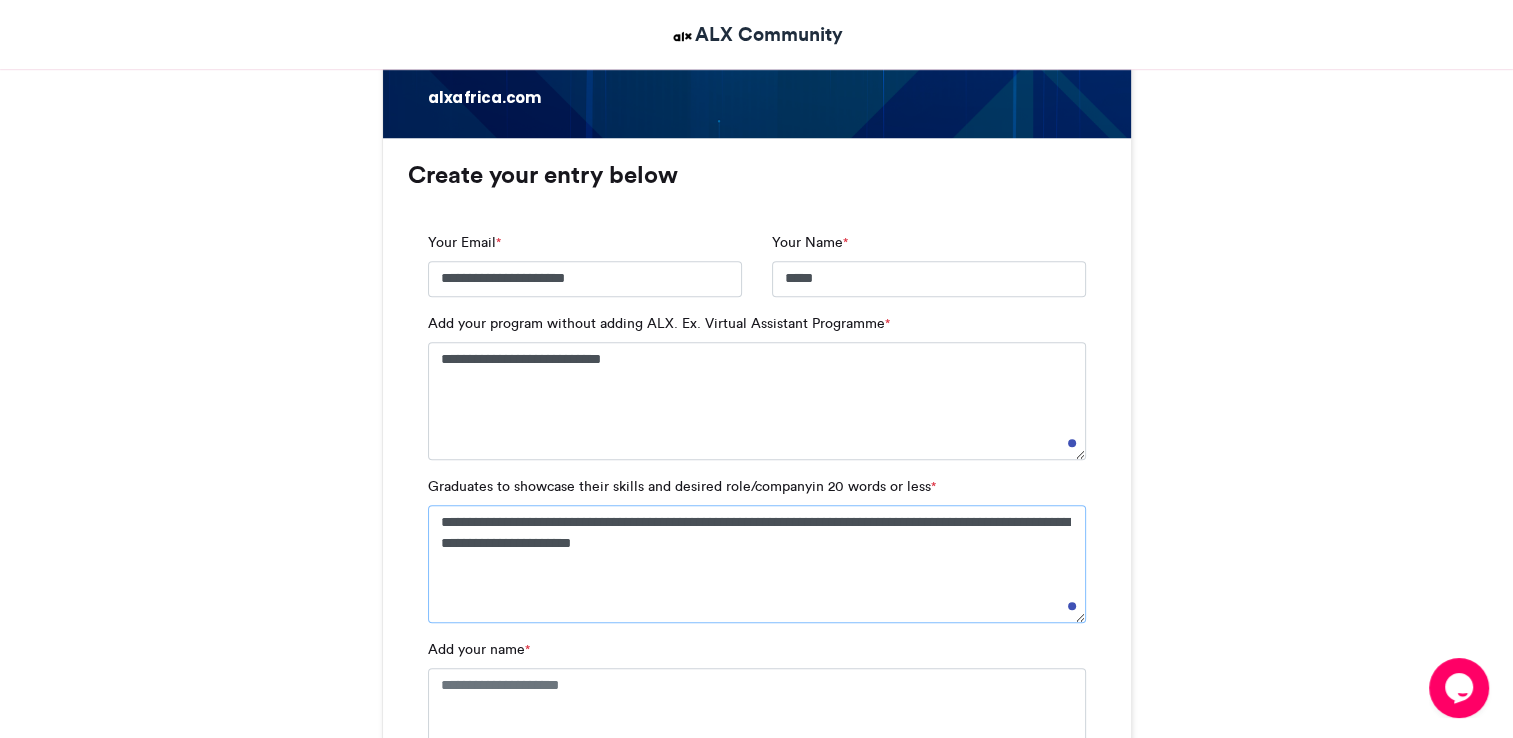 click on "**********" at bounding box center [757, 564] 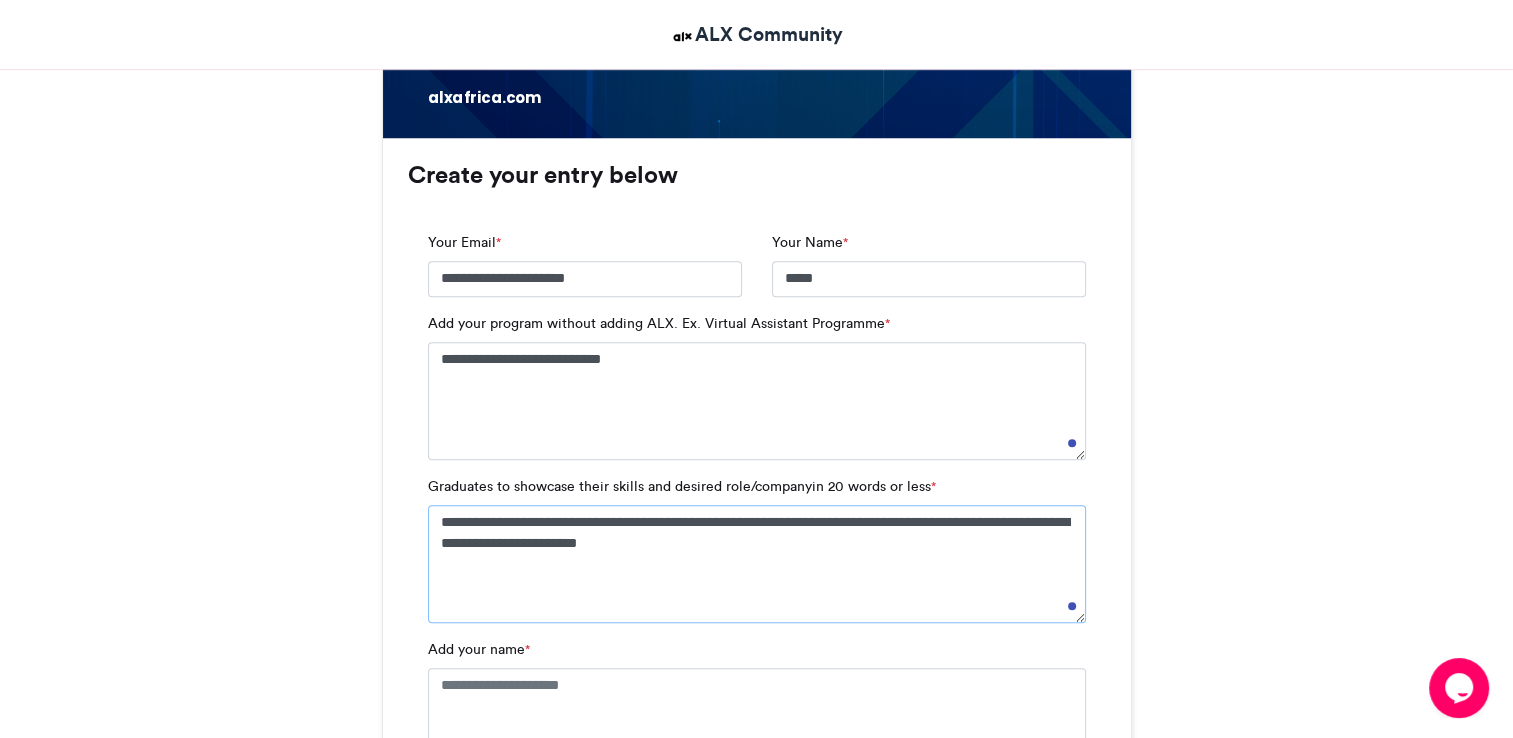 type on "**********" 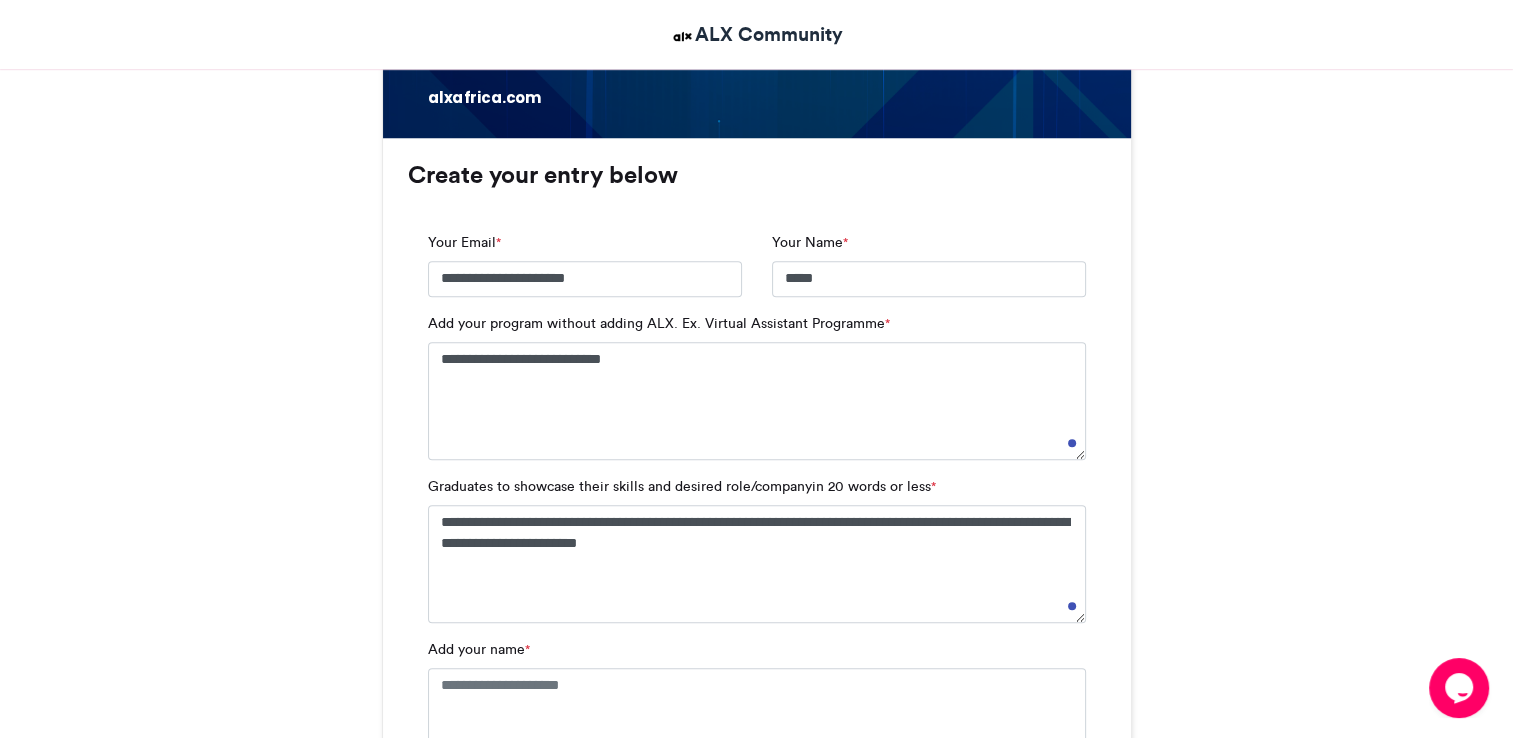 click on "#ALXLevelUp
ALX Community
24-07-2024" at bounding box center [757, 905] 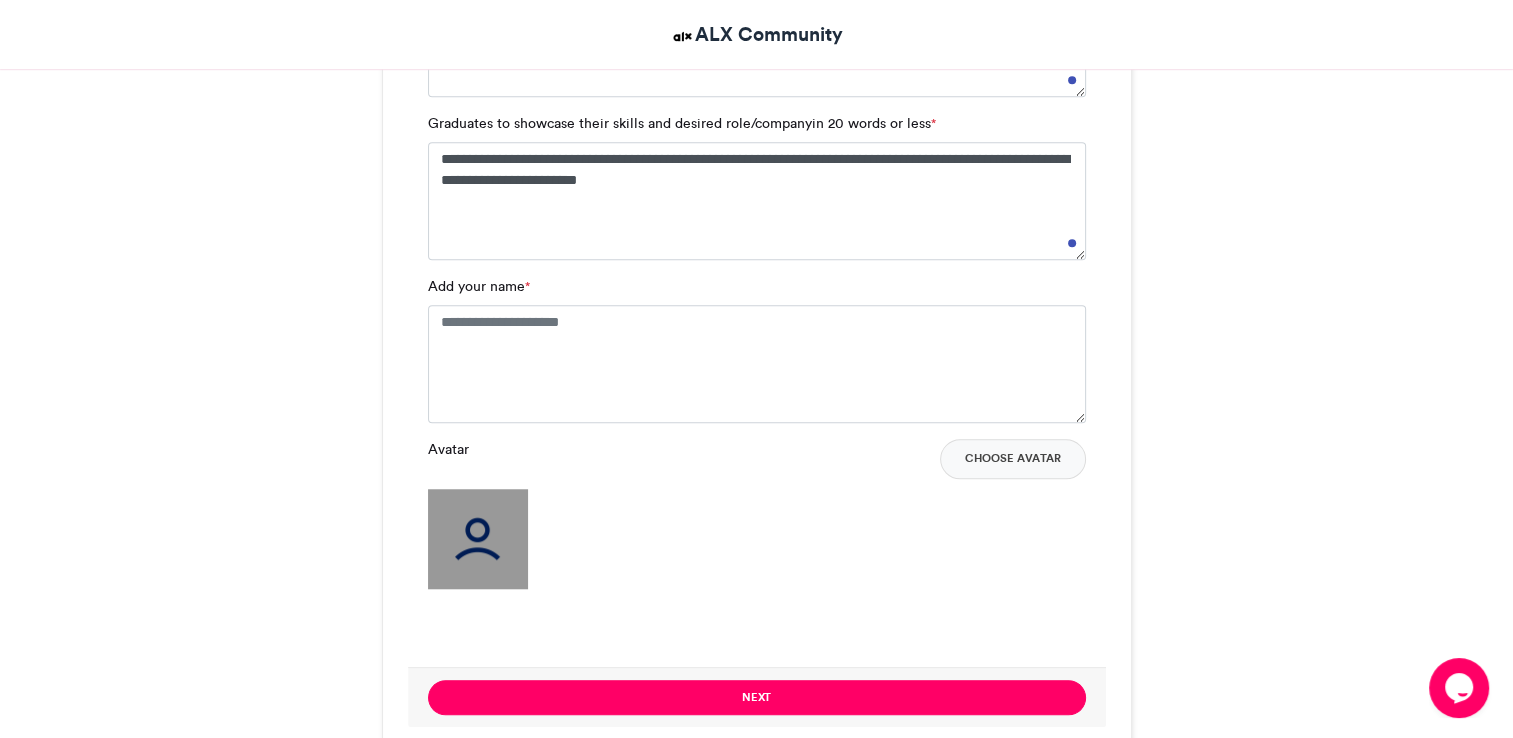 scroll, scrollTop: 1640, scrollLeft: 0, axis: vertical 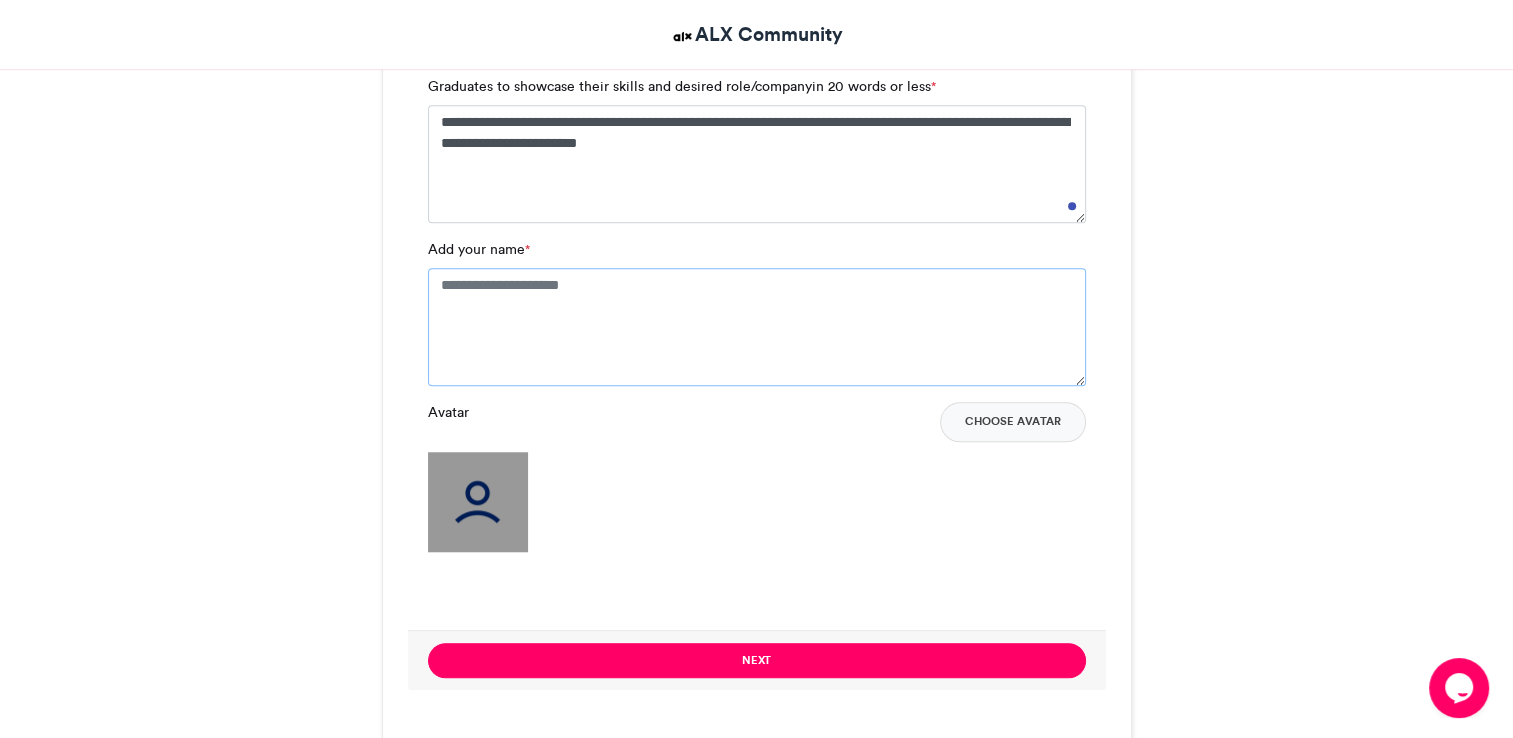 click on "Add your name  *" at bounding box center (757, 327) 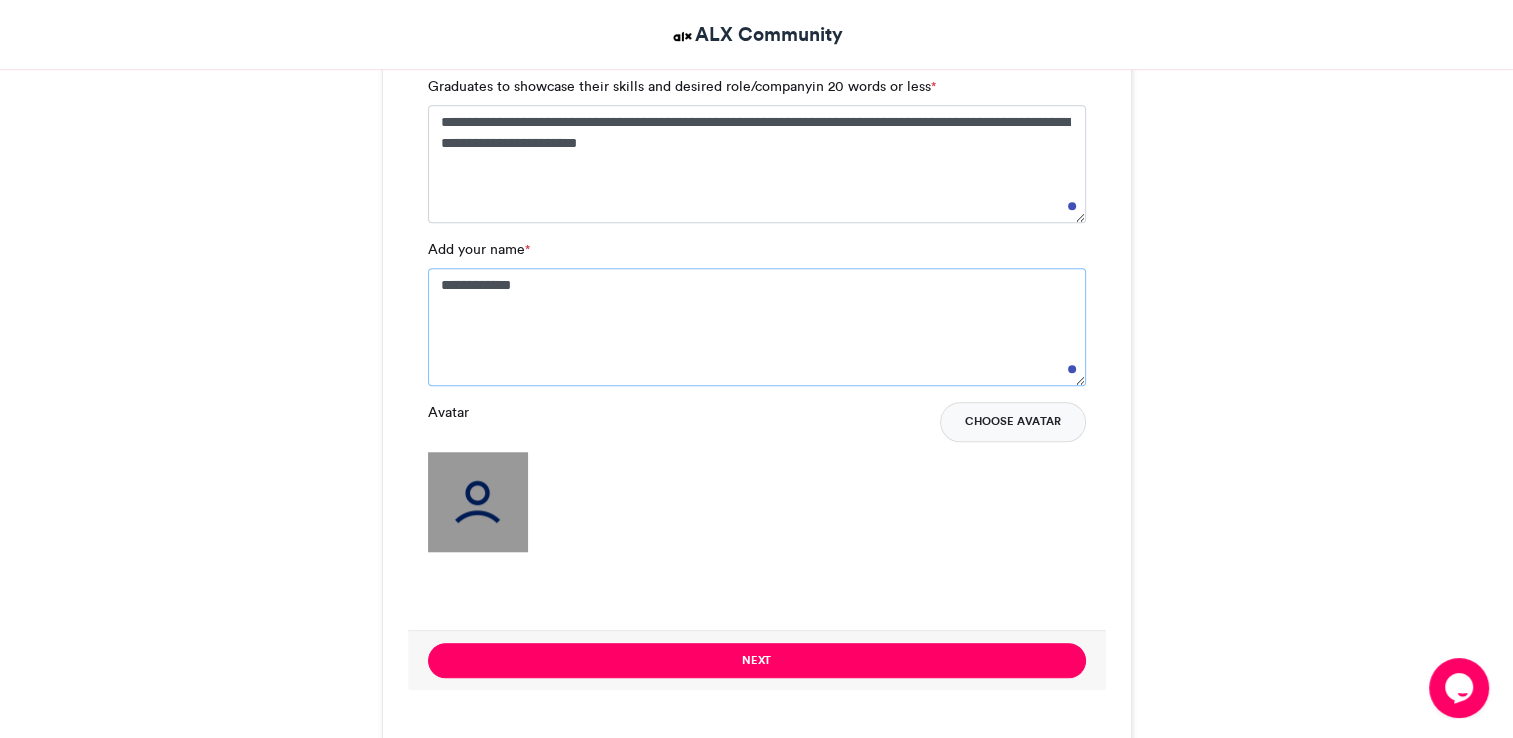 type on "**********" 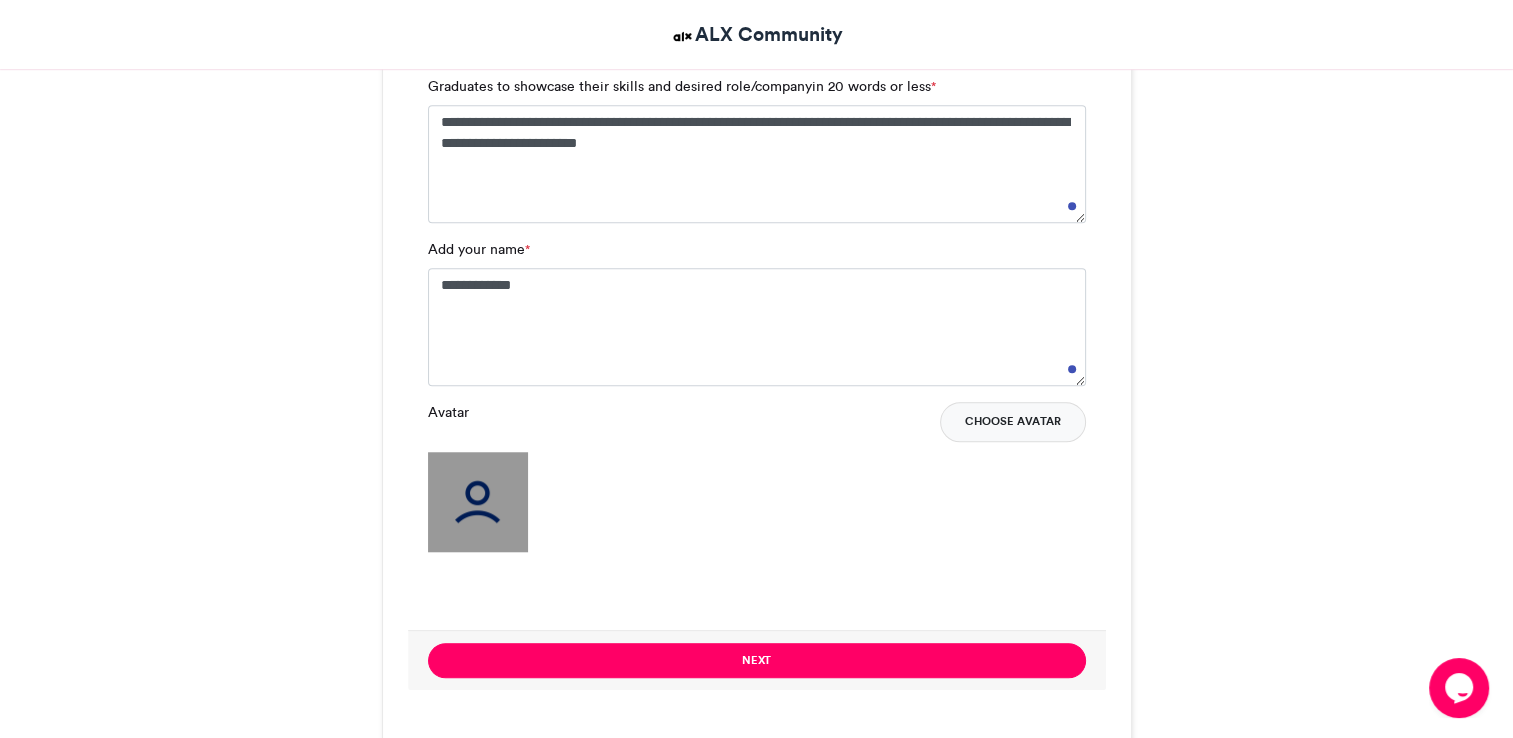 click on "Choose Avatar" at bounding box center (1013, 422) 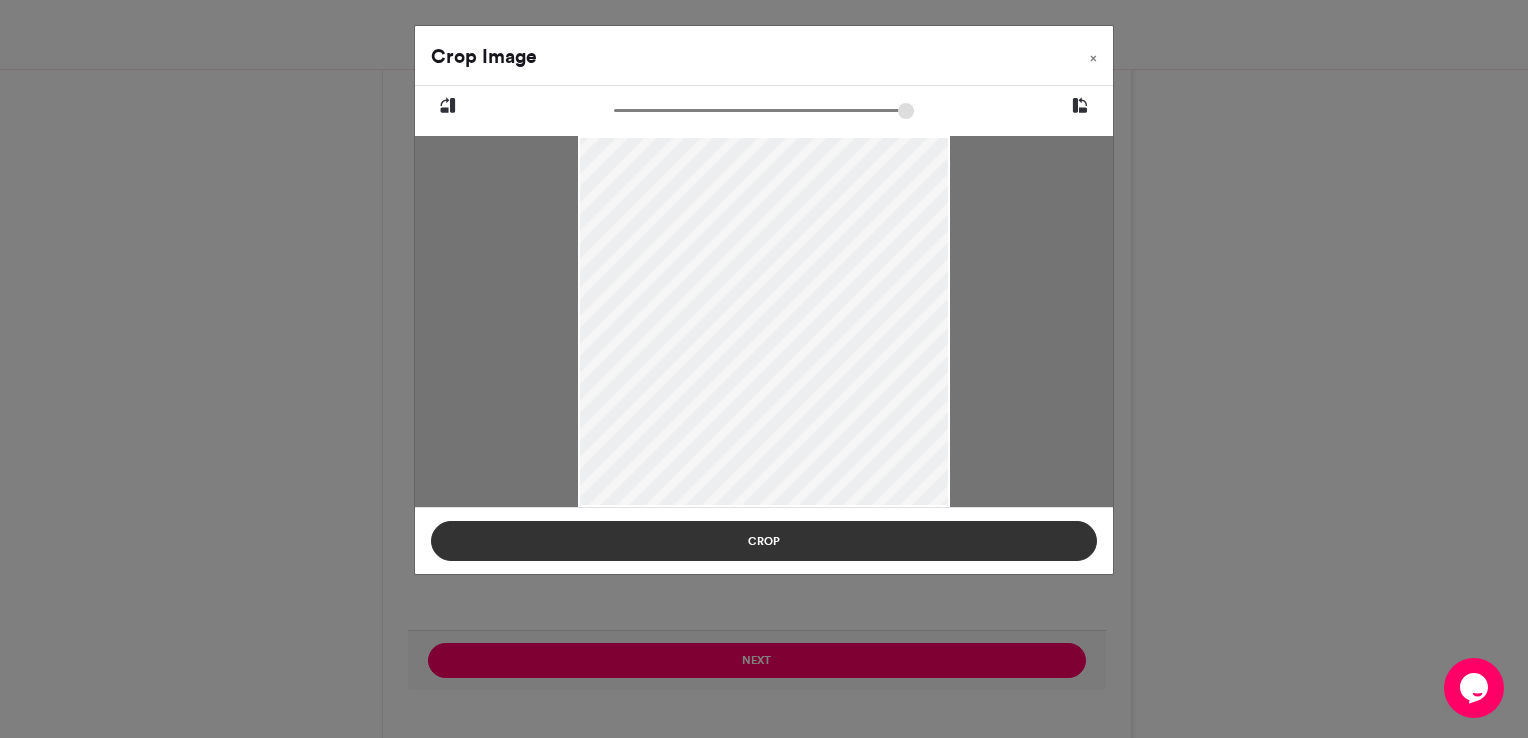 click on "Crop" at bounding box center [764, 541] 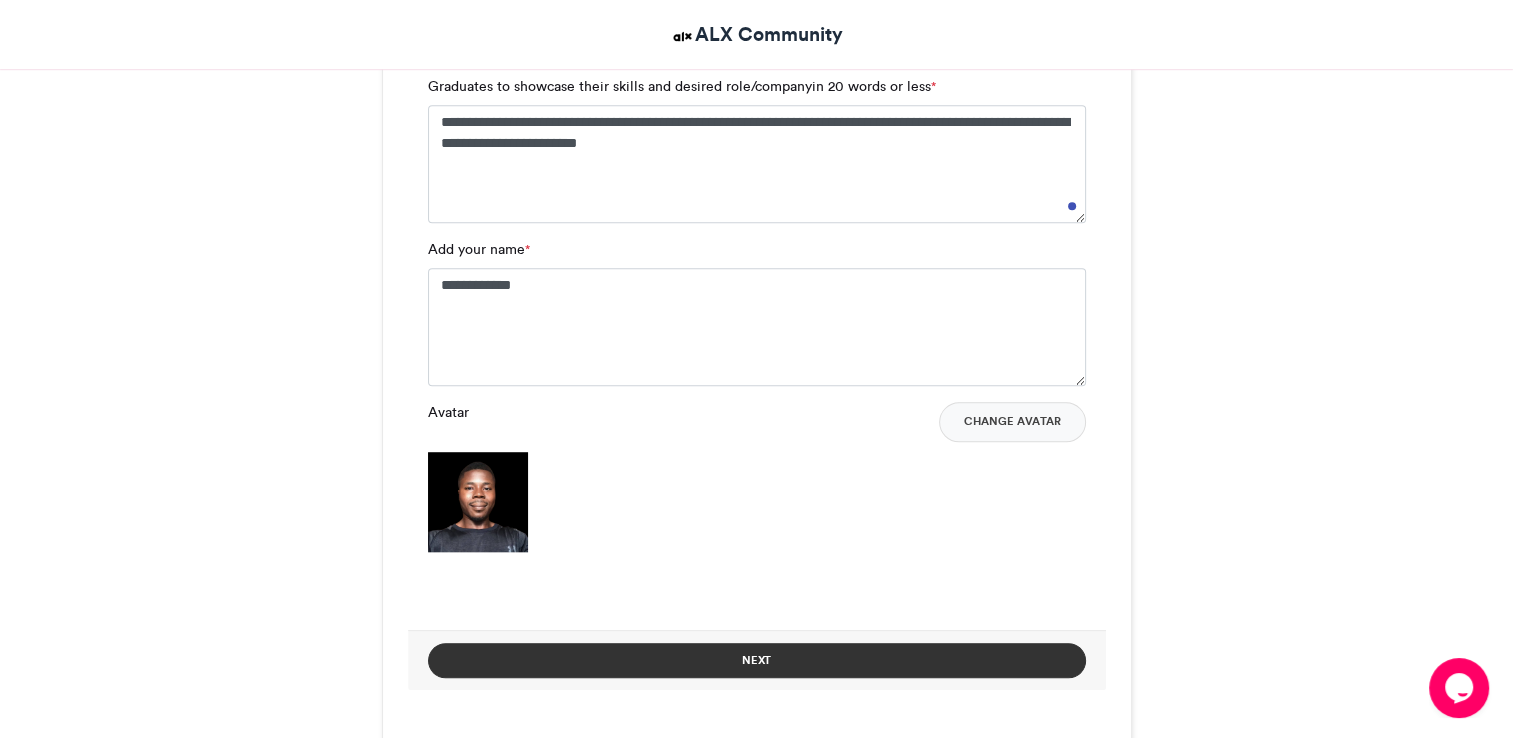 click on "Next" at bounding box center (757, 660) 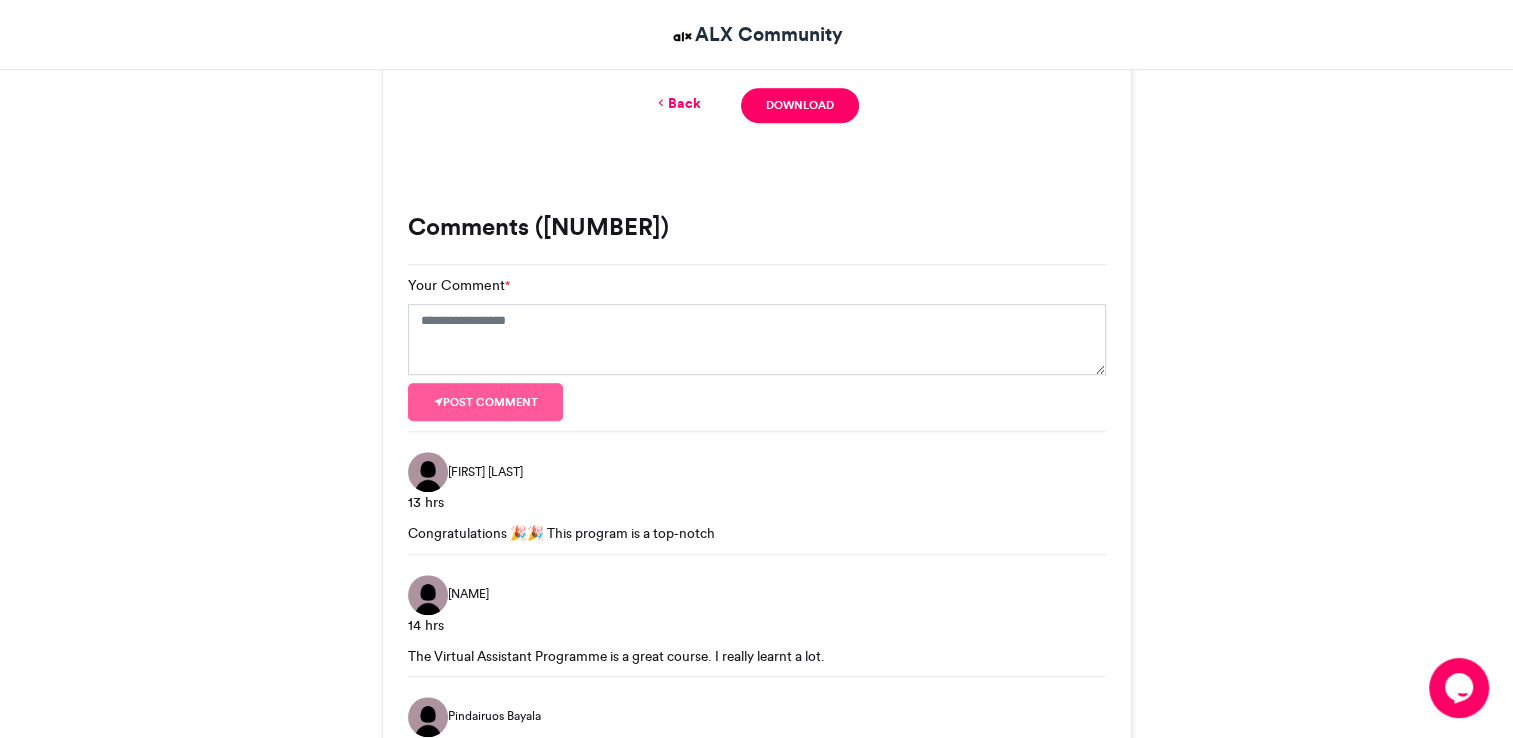 scroll, scrollTop: 1271, scrollLeft: 0, axis: vertical 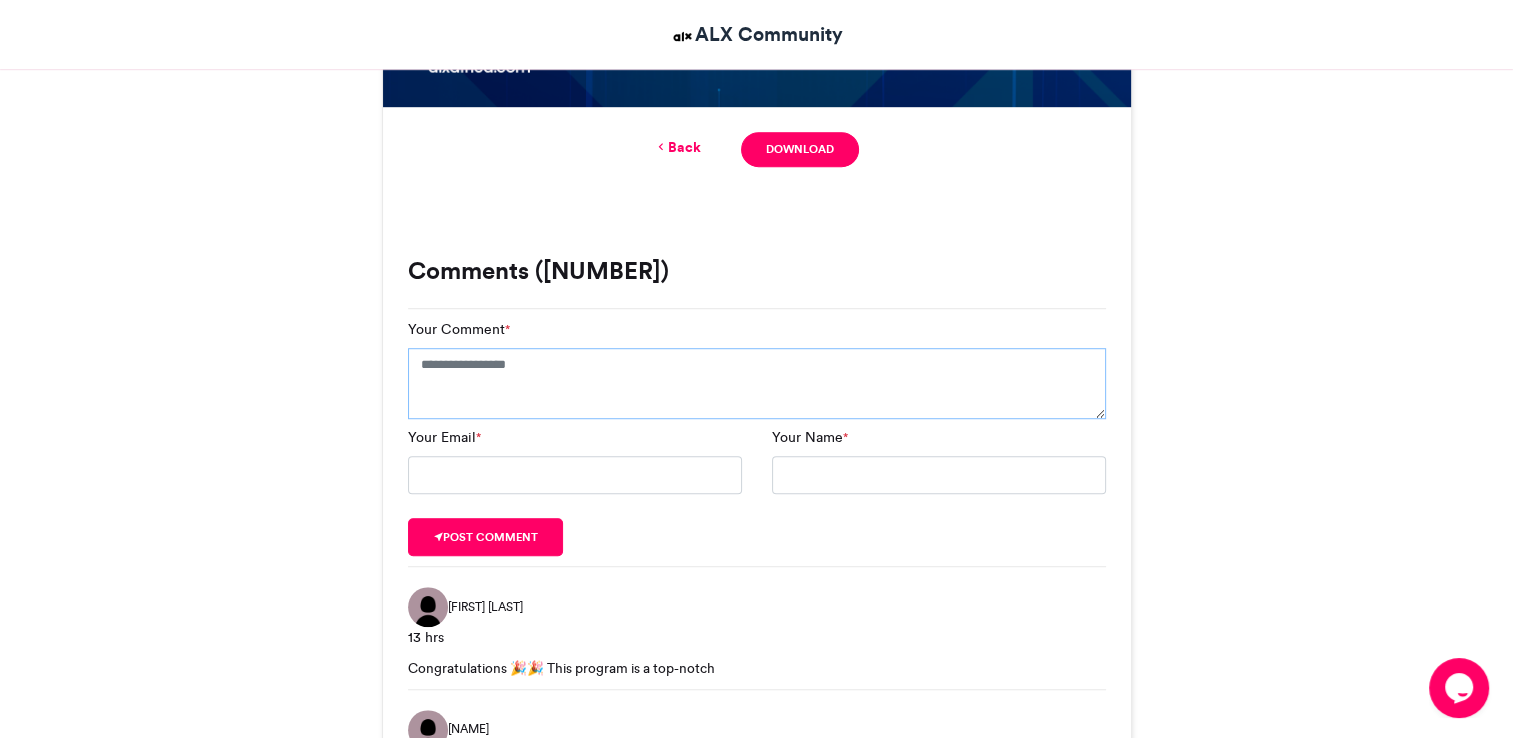 click on "Your Comment  *" at bounding box center (757, 384) 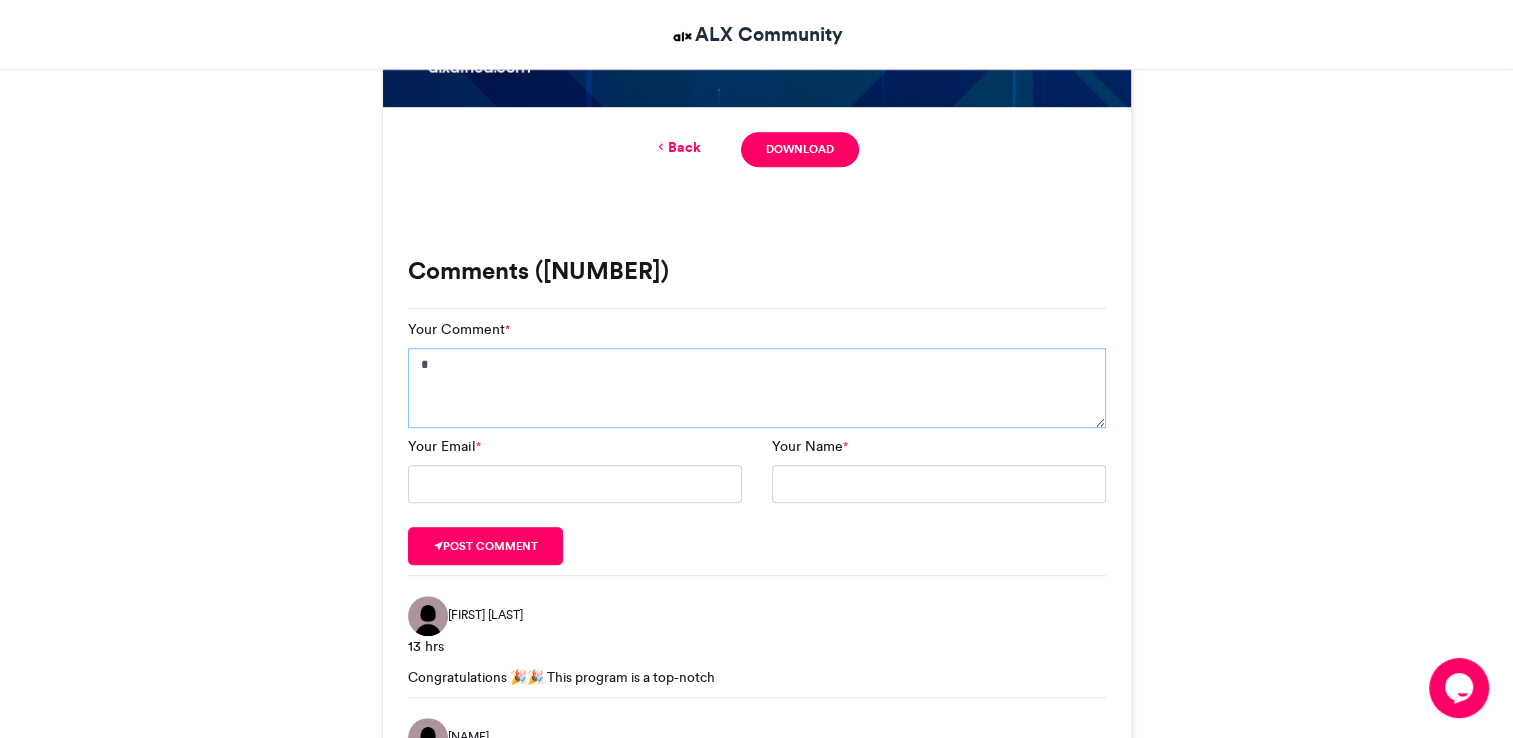 type 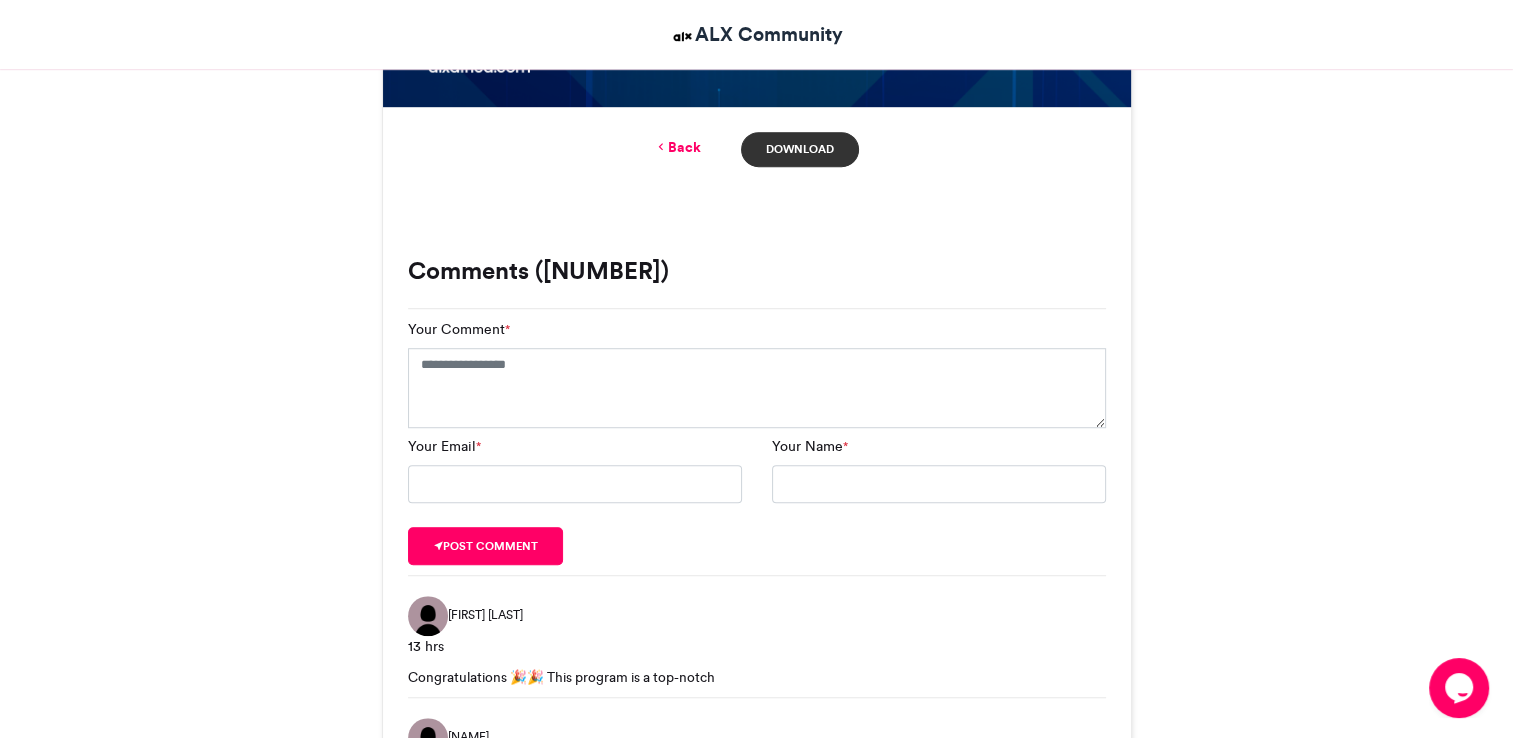 click on "Download" at bounding box center [799, 149] 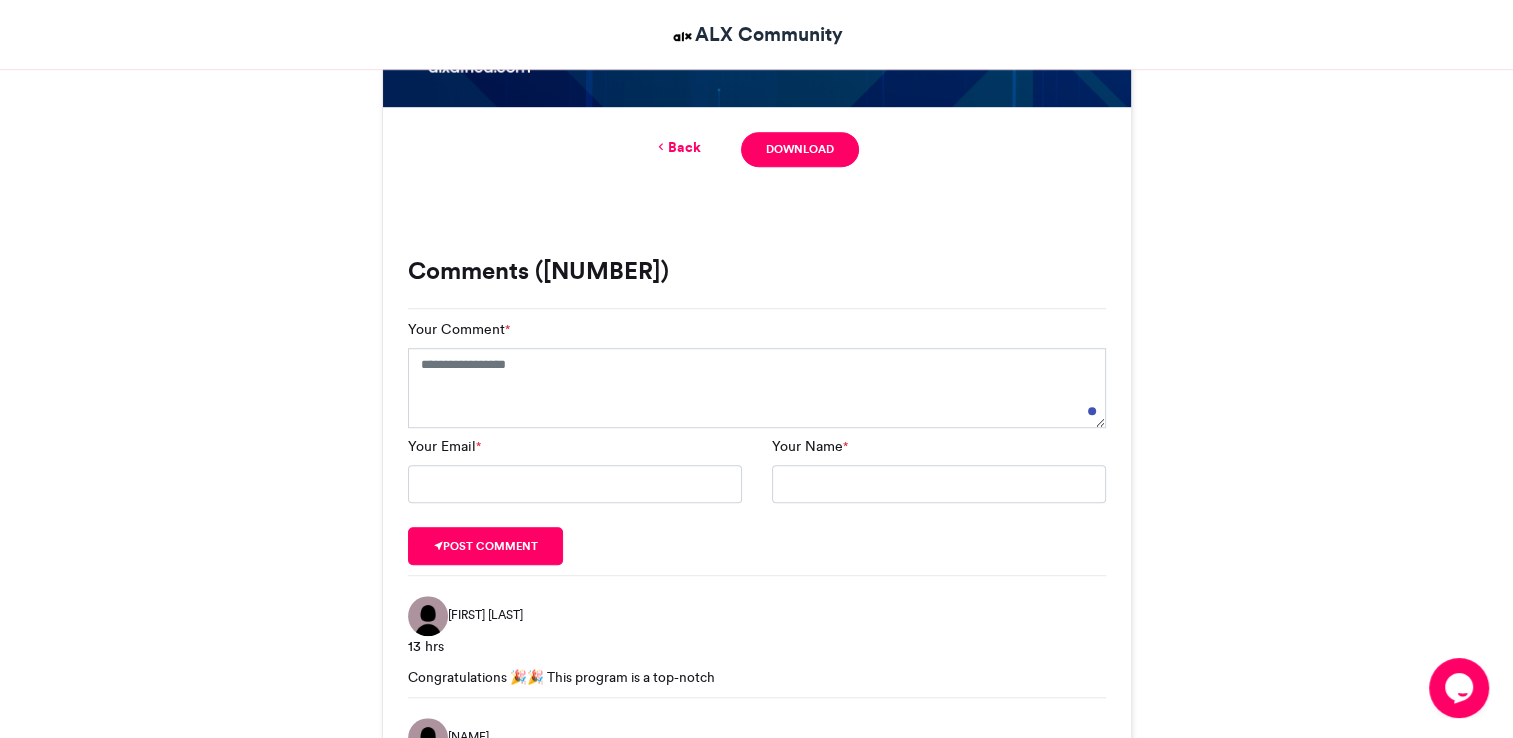 click on "ALXLevelUp
ALX Community
24-07-2024
43705 Views 18497  Entries 3757" at bounding box center (756, 478) 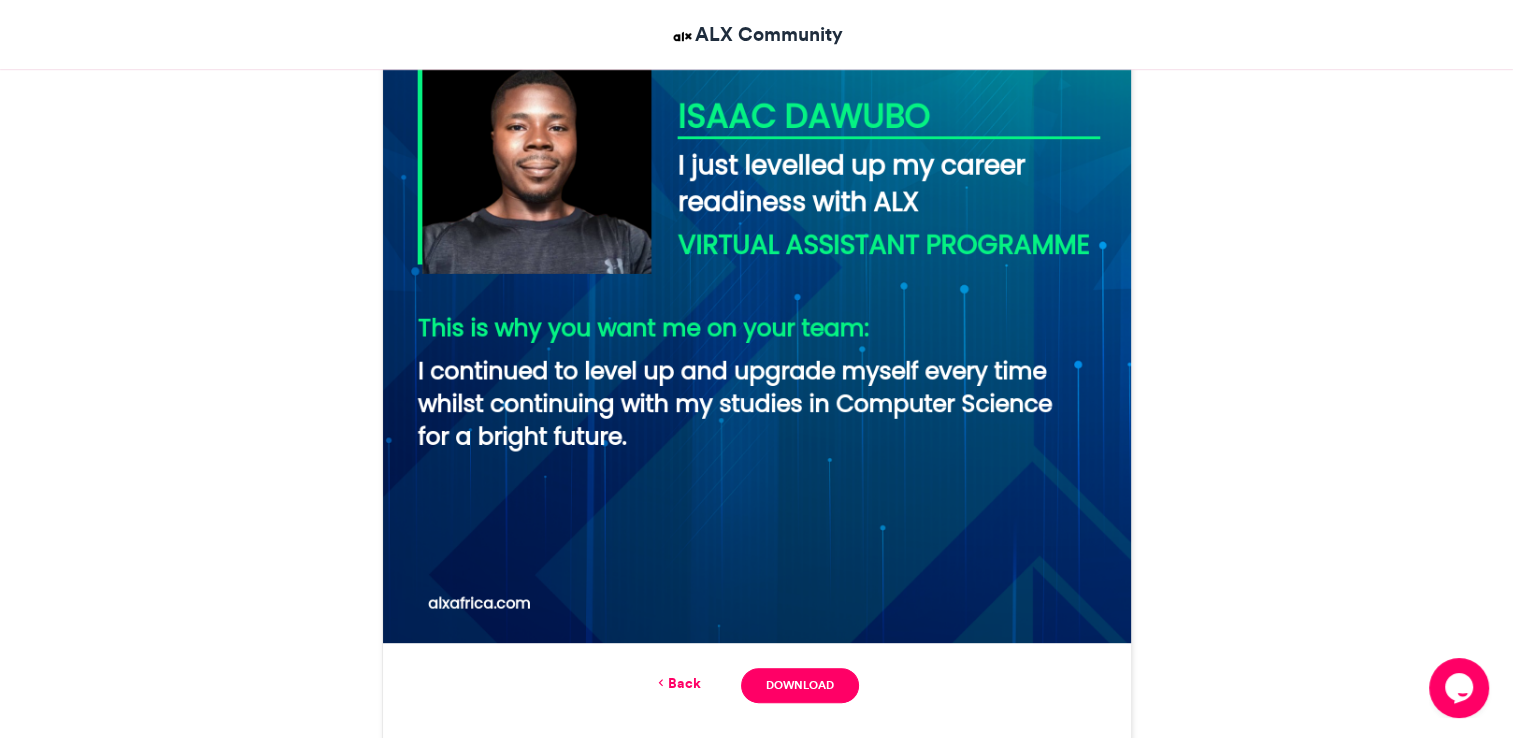 scroll, scrollTop: 737, scrollLeft: 0, axis: vertical 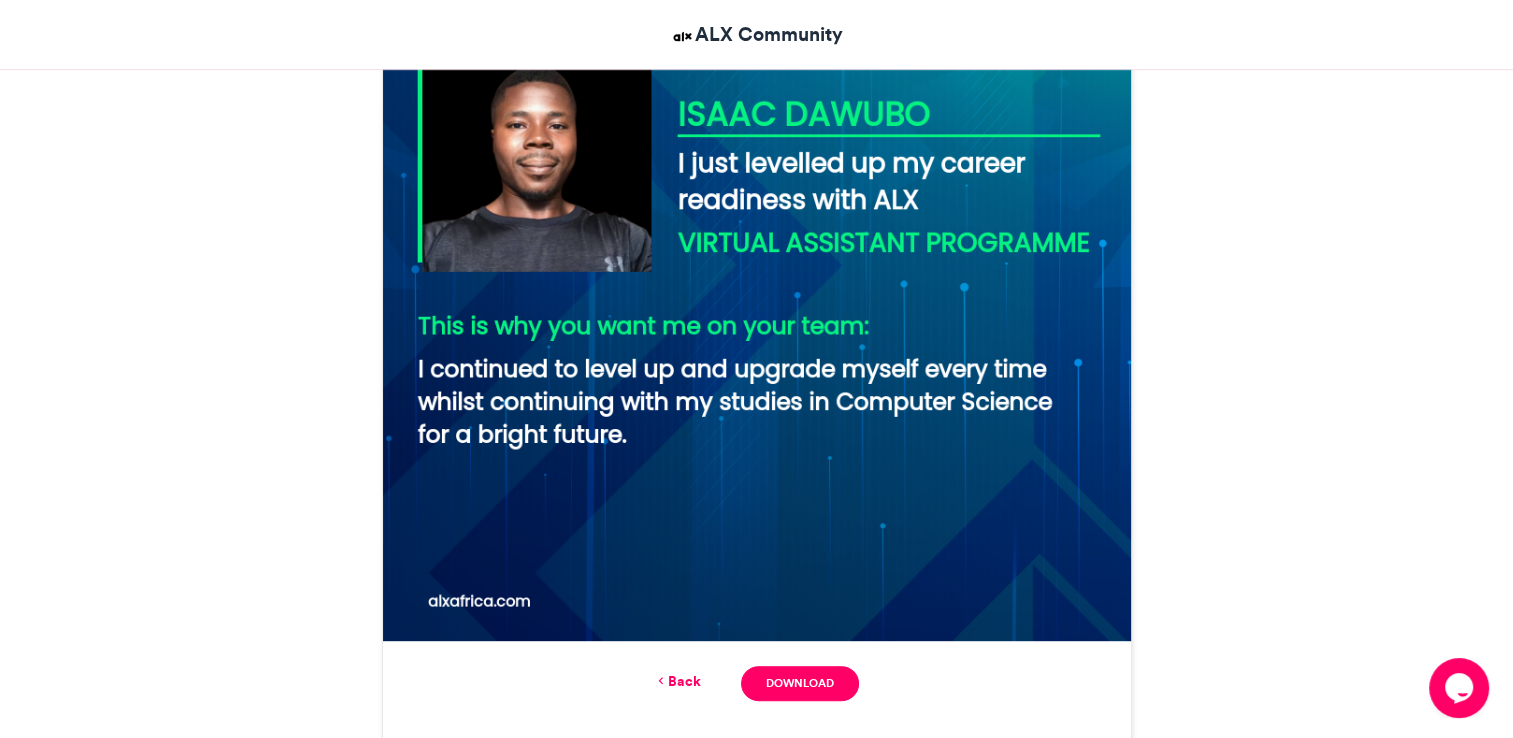 click on "Back" at bounding box center (677, 681) 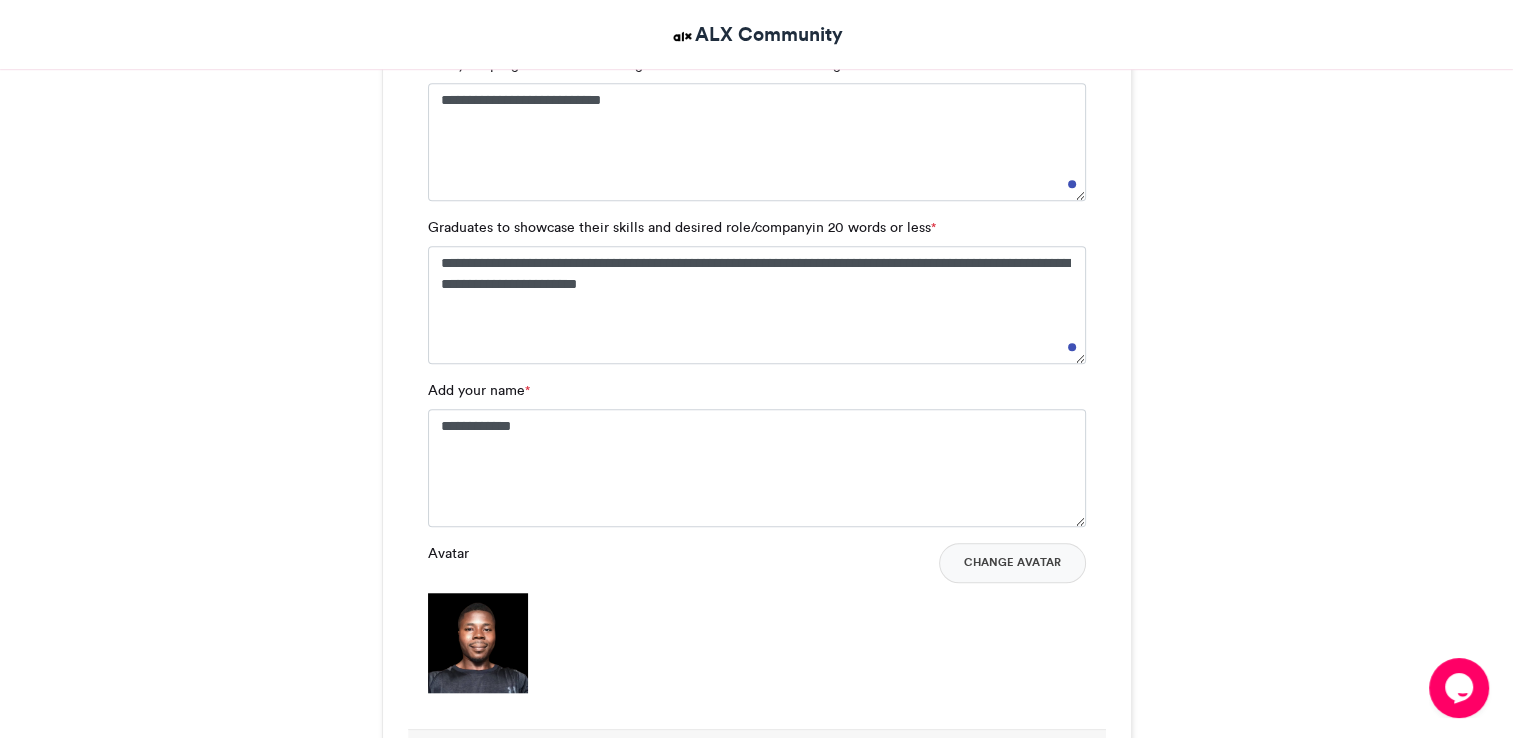 scroll, scrollTop: 1504, scrollLeft: 0, axis: vertical 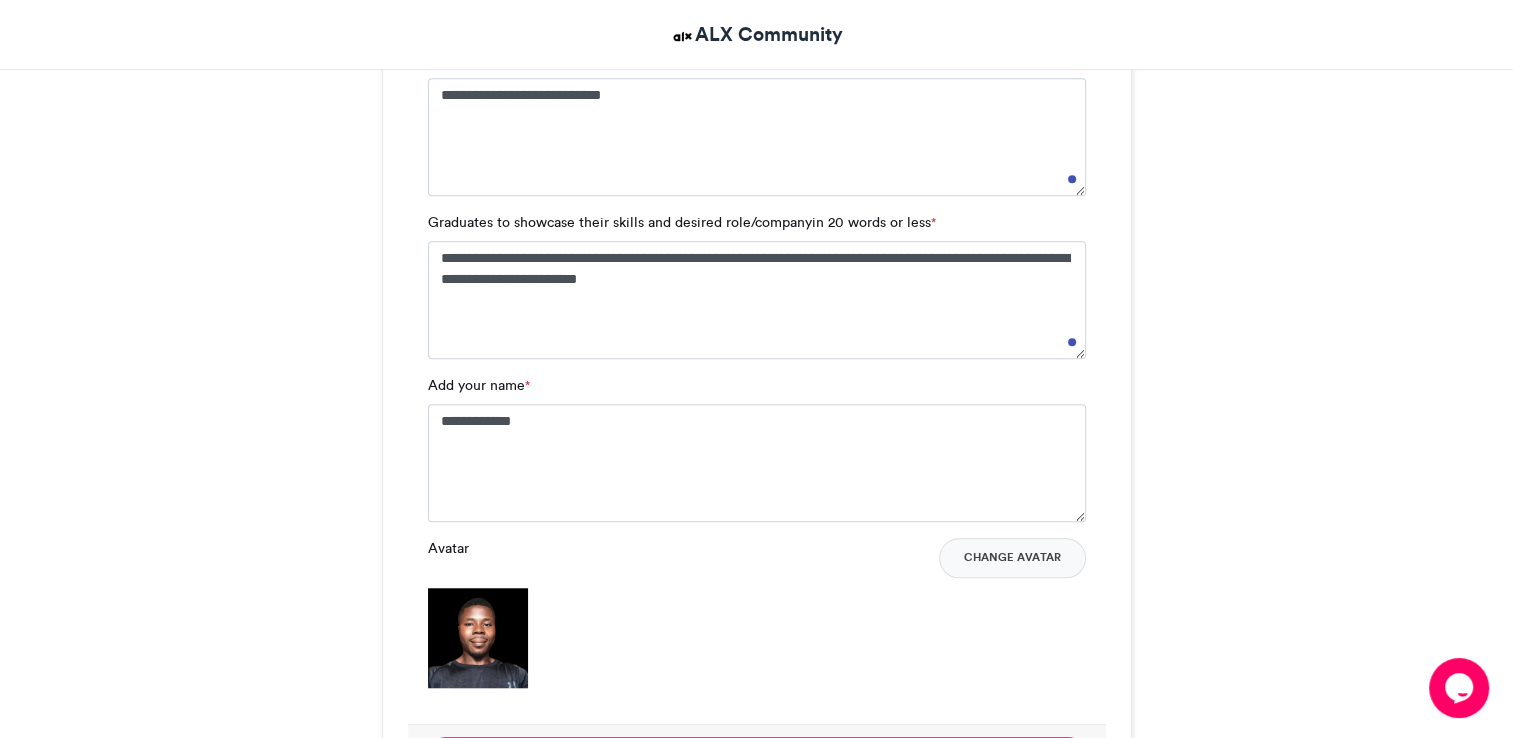 click on "#ALXLevelUp
ALX Community
24-07-2024" at bounding box center (757, 670) 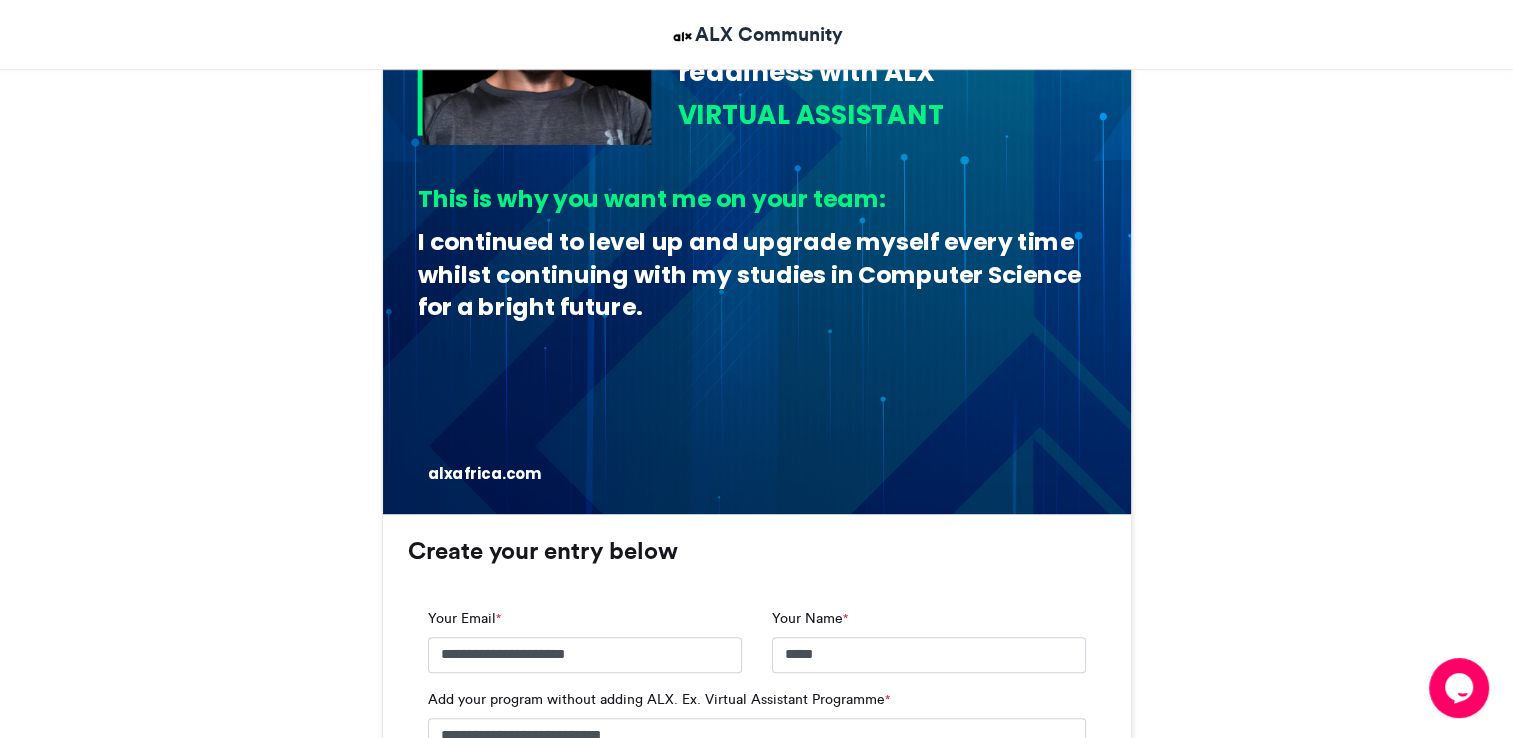 scroll, scrollTop: 824, scrollLeft: 0, axis: vertical 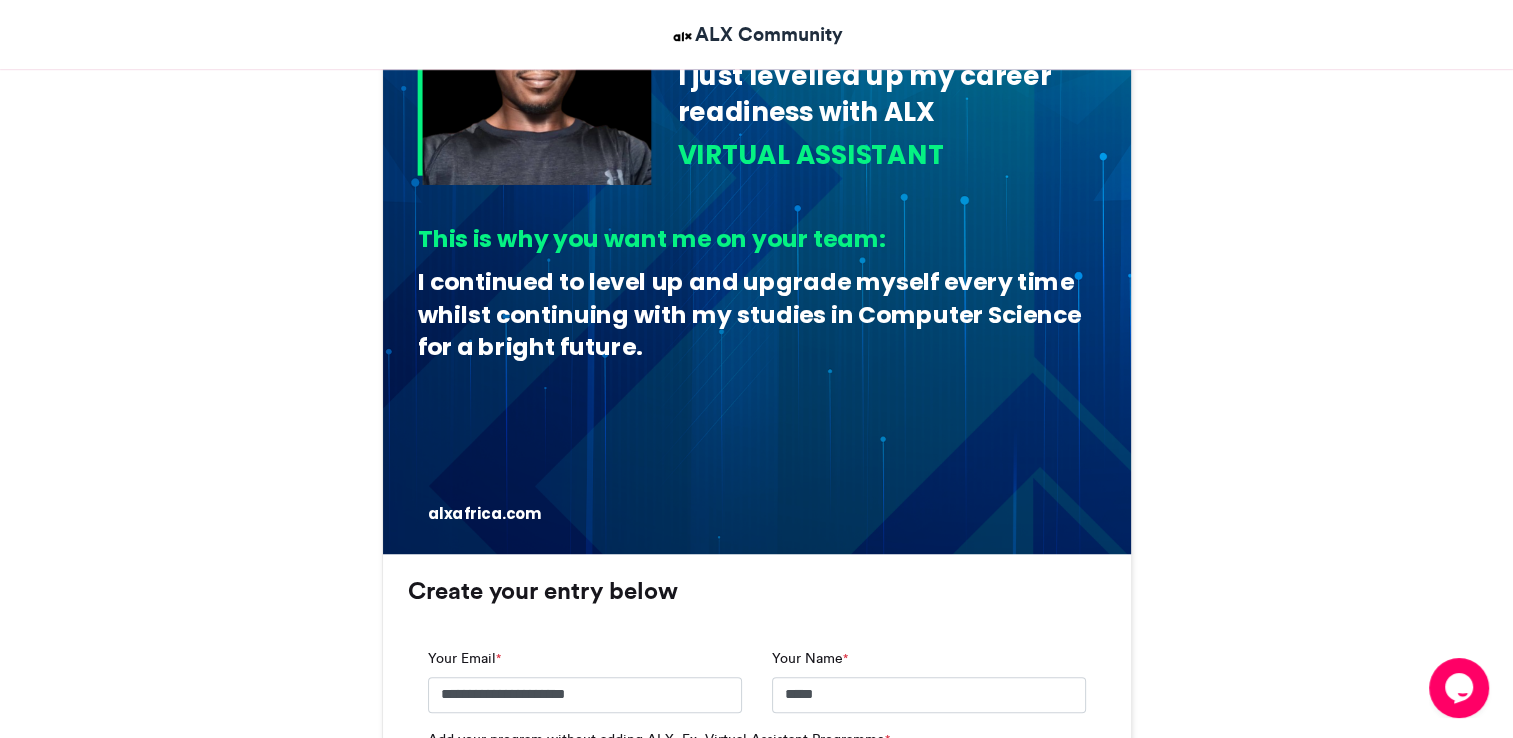 drag, startPoint x: 420, startPoint y: 228, endPoint x: 563, endPoint y: 229, distance: 143.0035 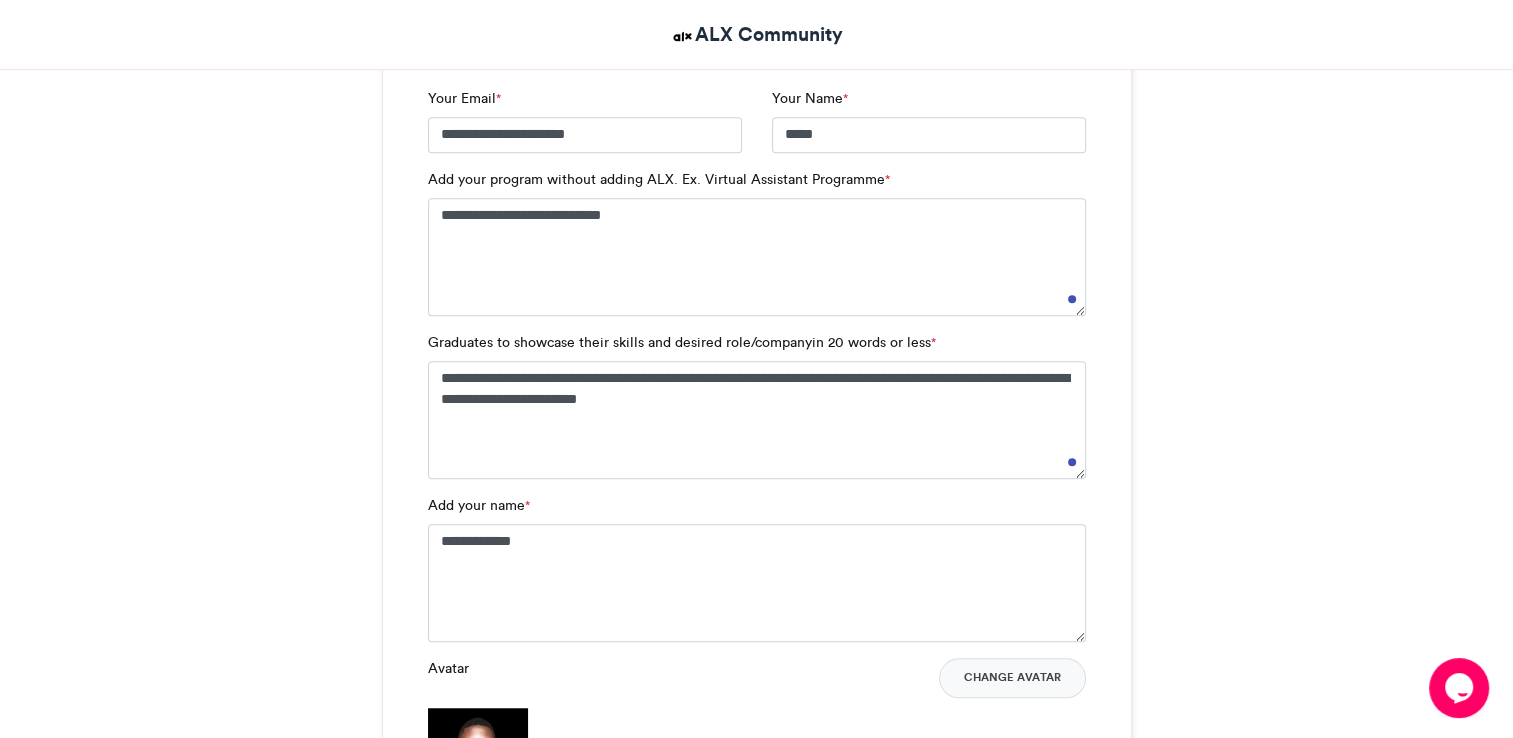 scroll, scrollTop: 1434, scrollLeft: 0, axis: vertical 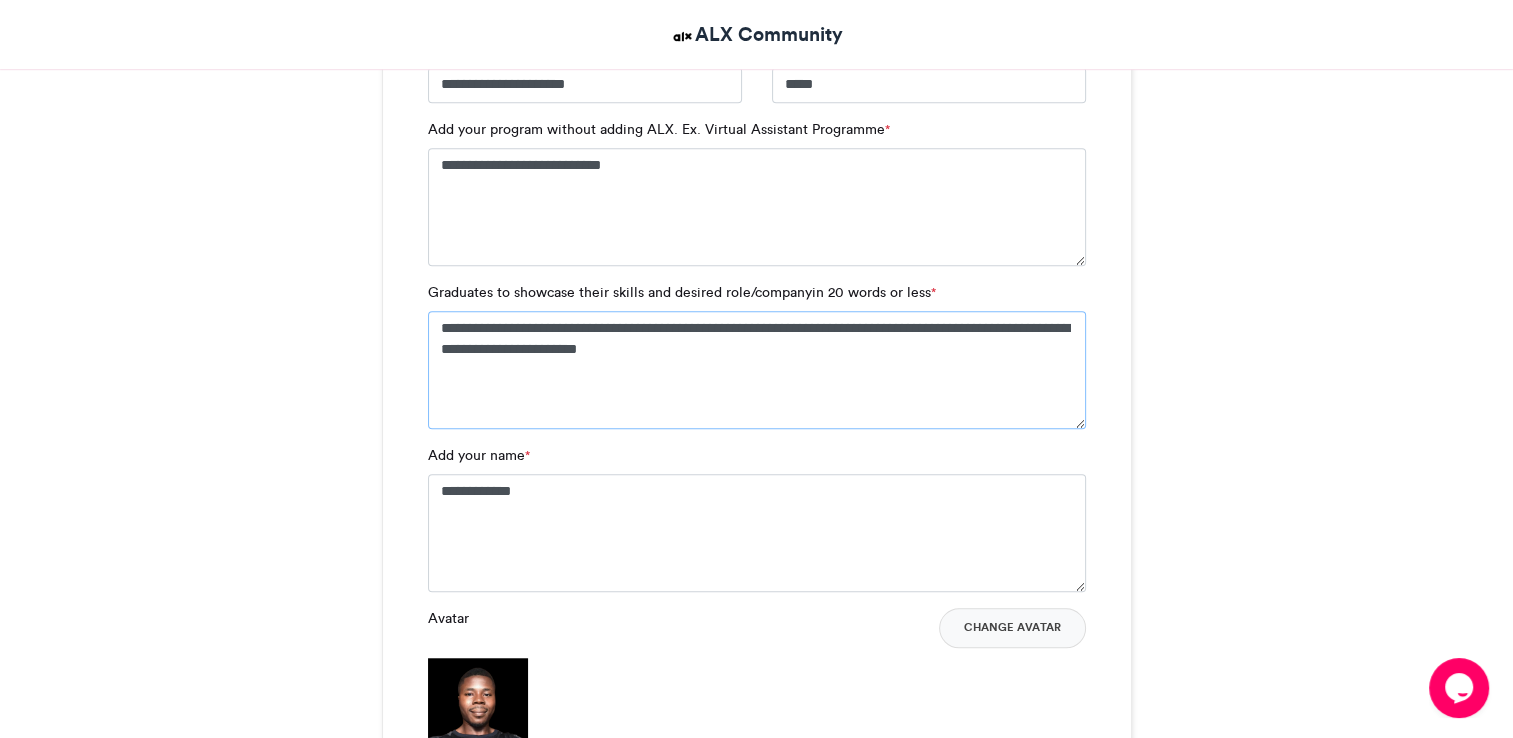 click on "**********" at bounding box center (757, 370) 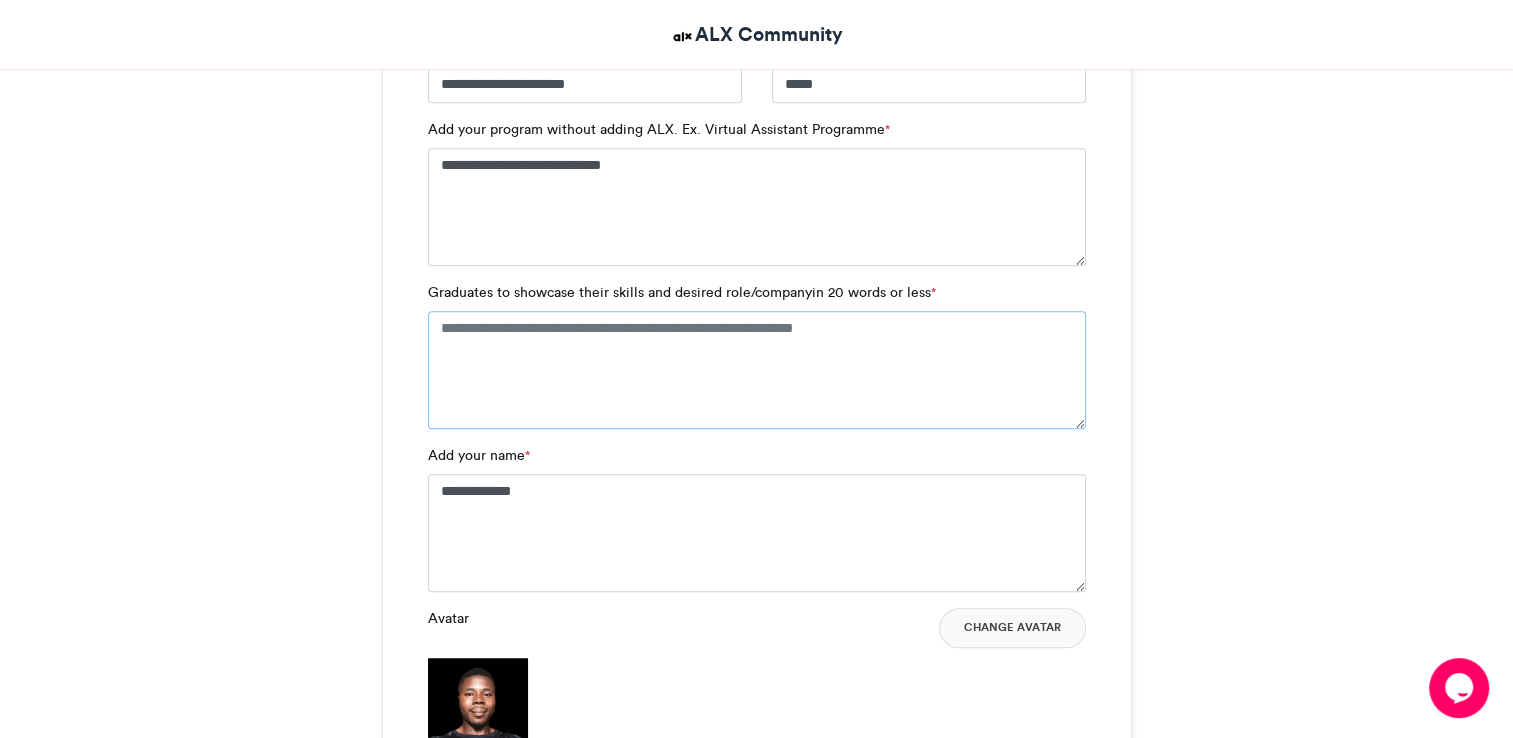 click on "Graduates to showcase their skills and desired role/companyin 20 words or less  *" at bounding box center (757, 370) 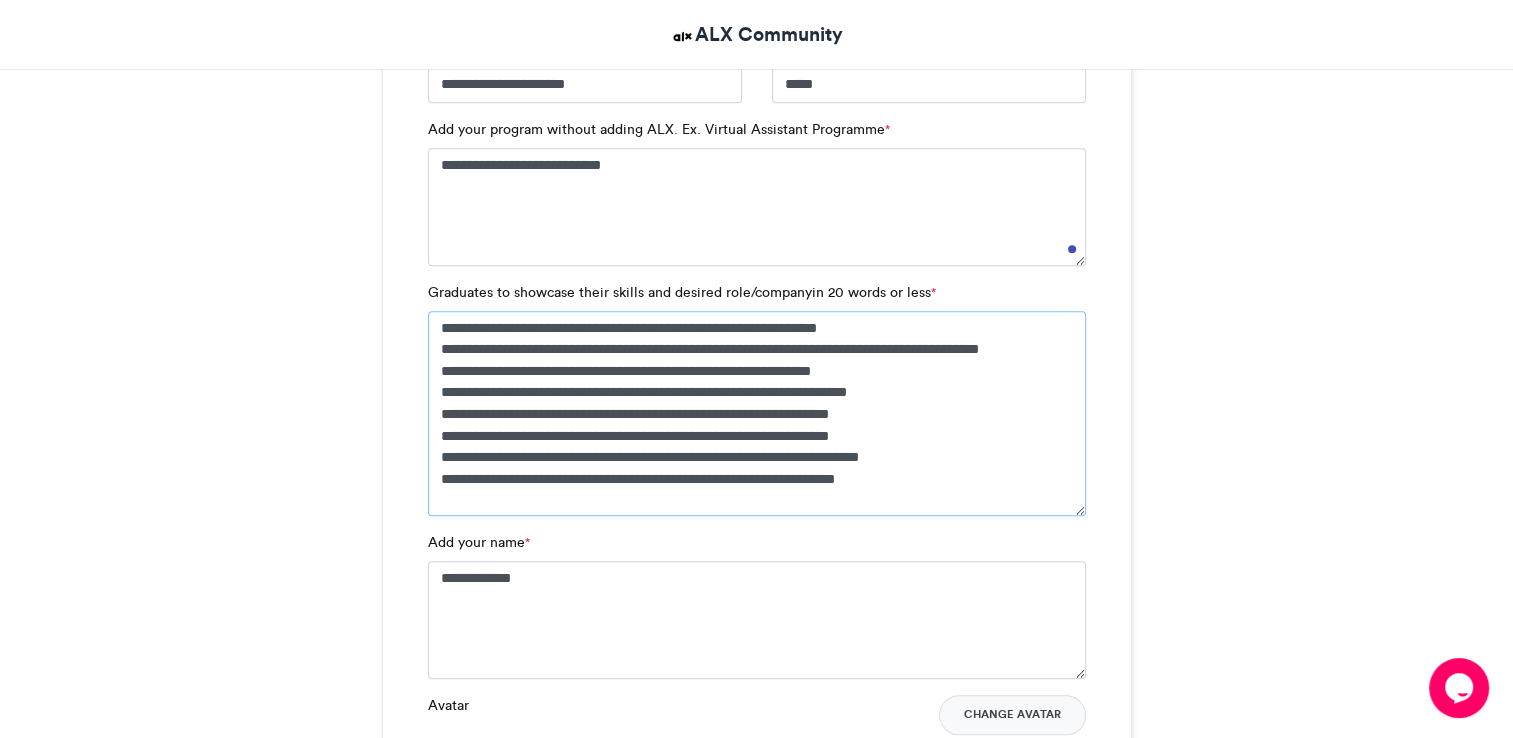 click on "**********" at bounding box center (757, 413) 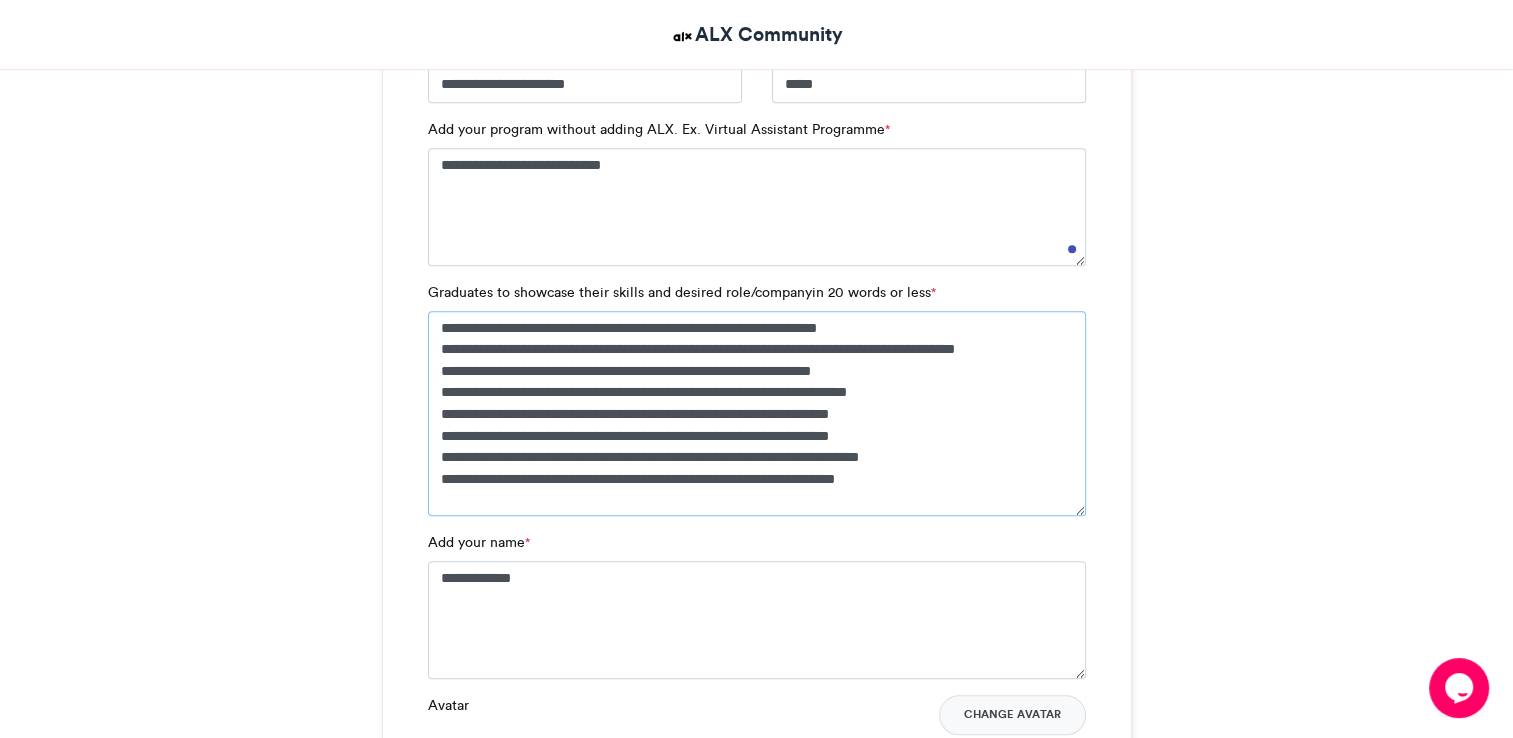 click on "**********" at bounding box center [757, 413] 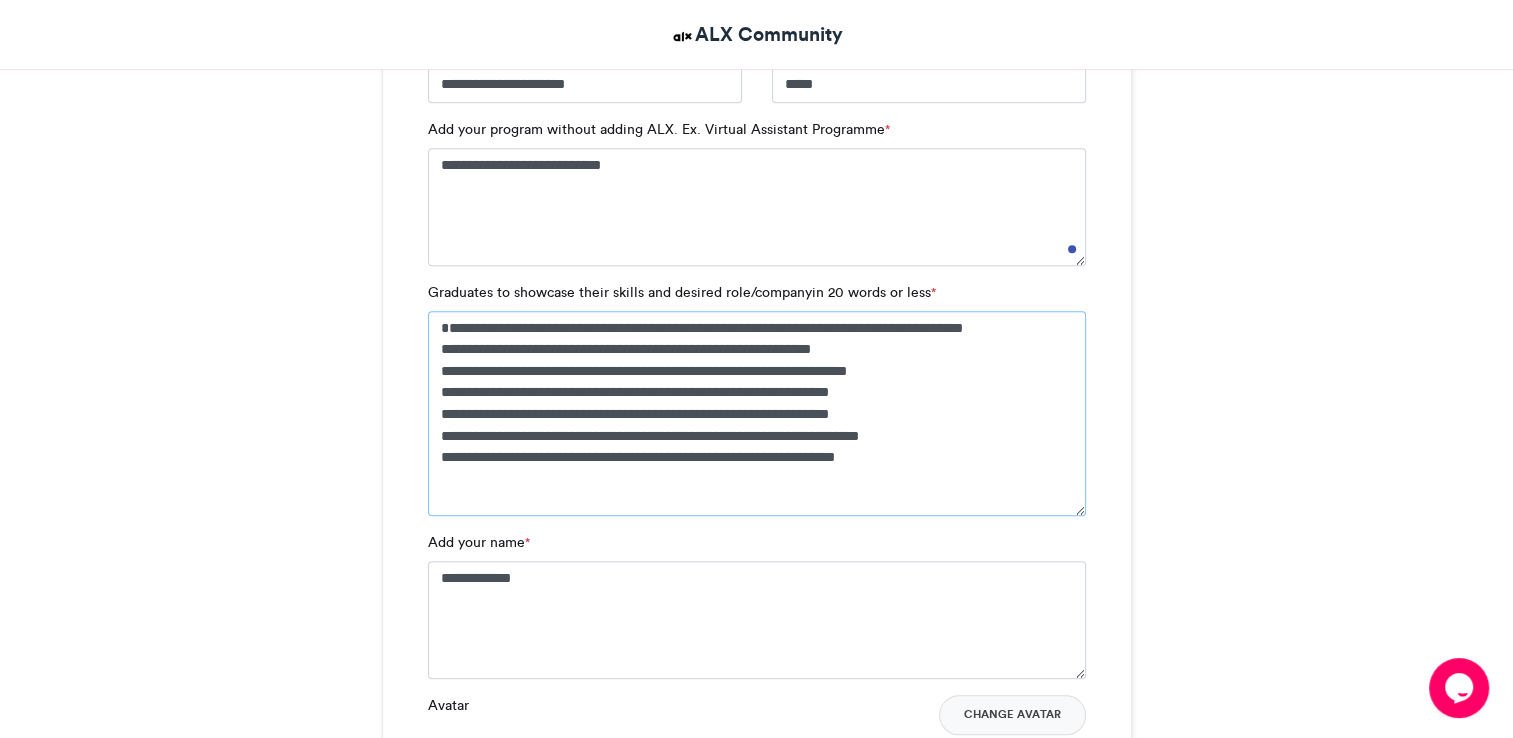 click on "**********" at bounding box center (757, 413) 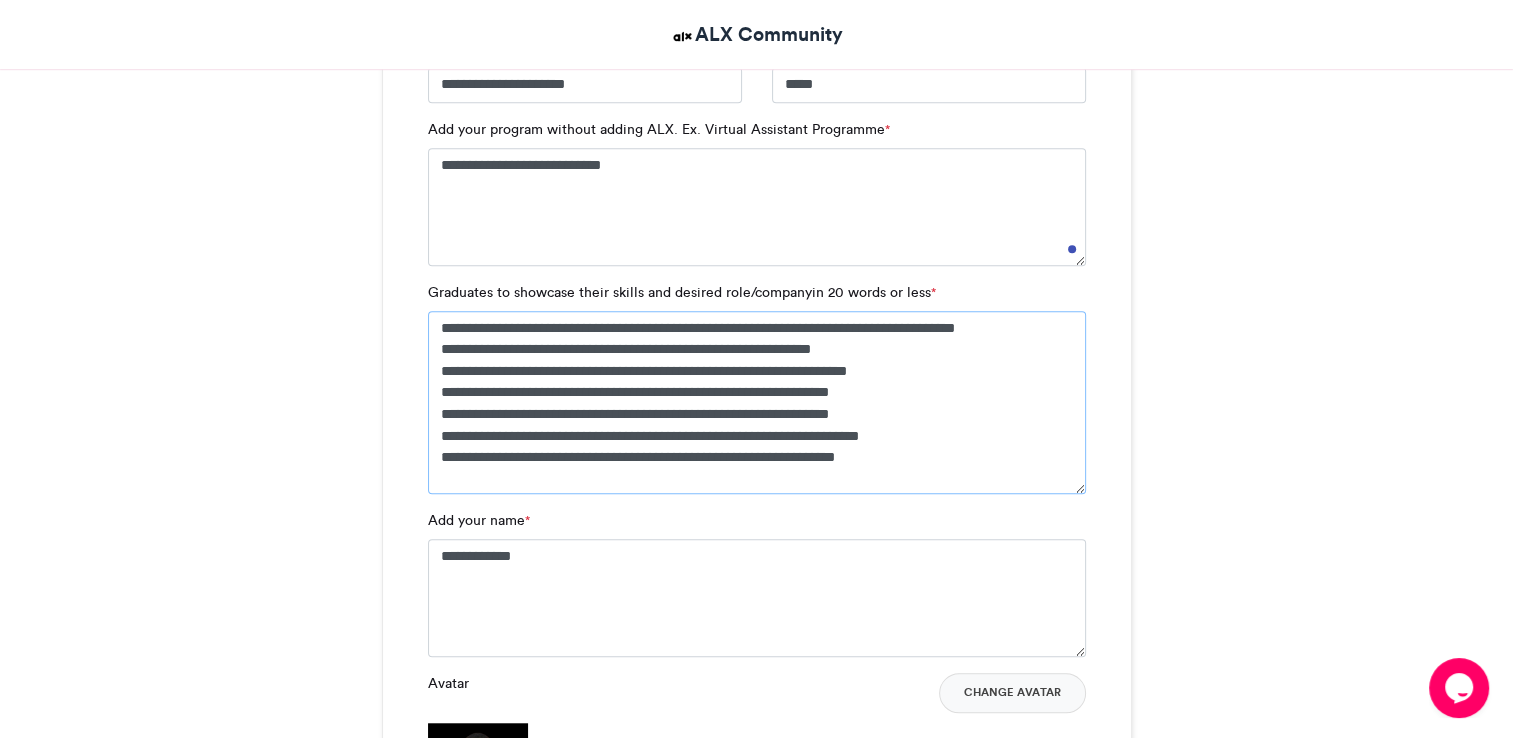 click on "**********" at bounding box center (757, 402) 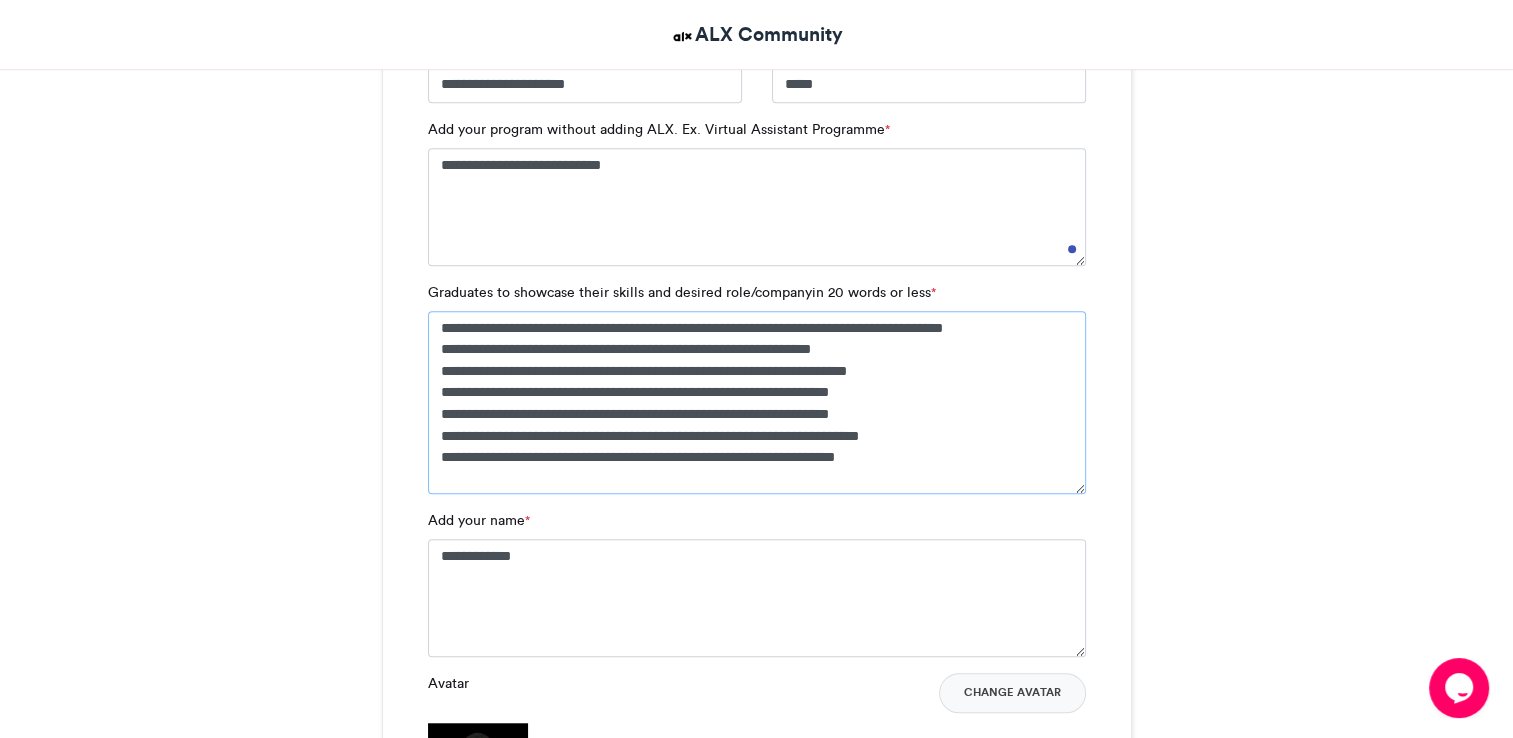 click on "**********" at bounding box center (757, 402) 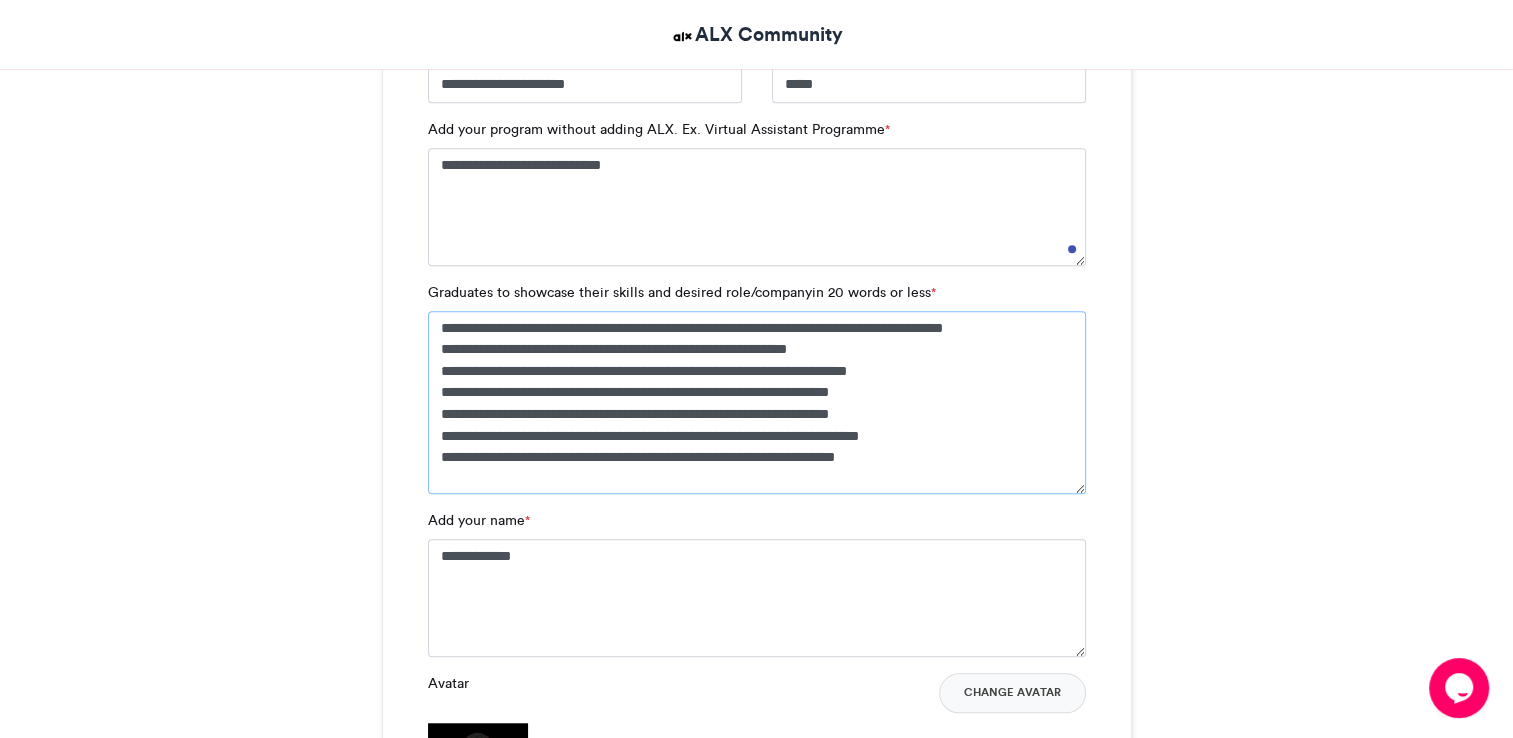 click on "**********" at bounding box center [757, 402] 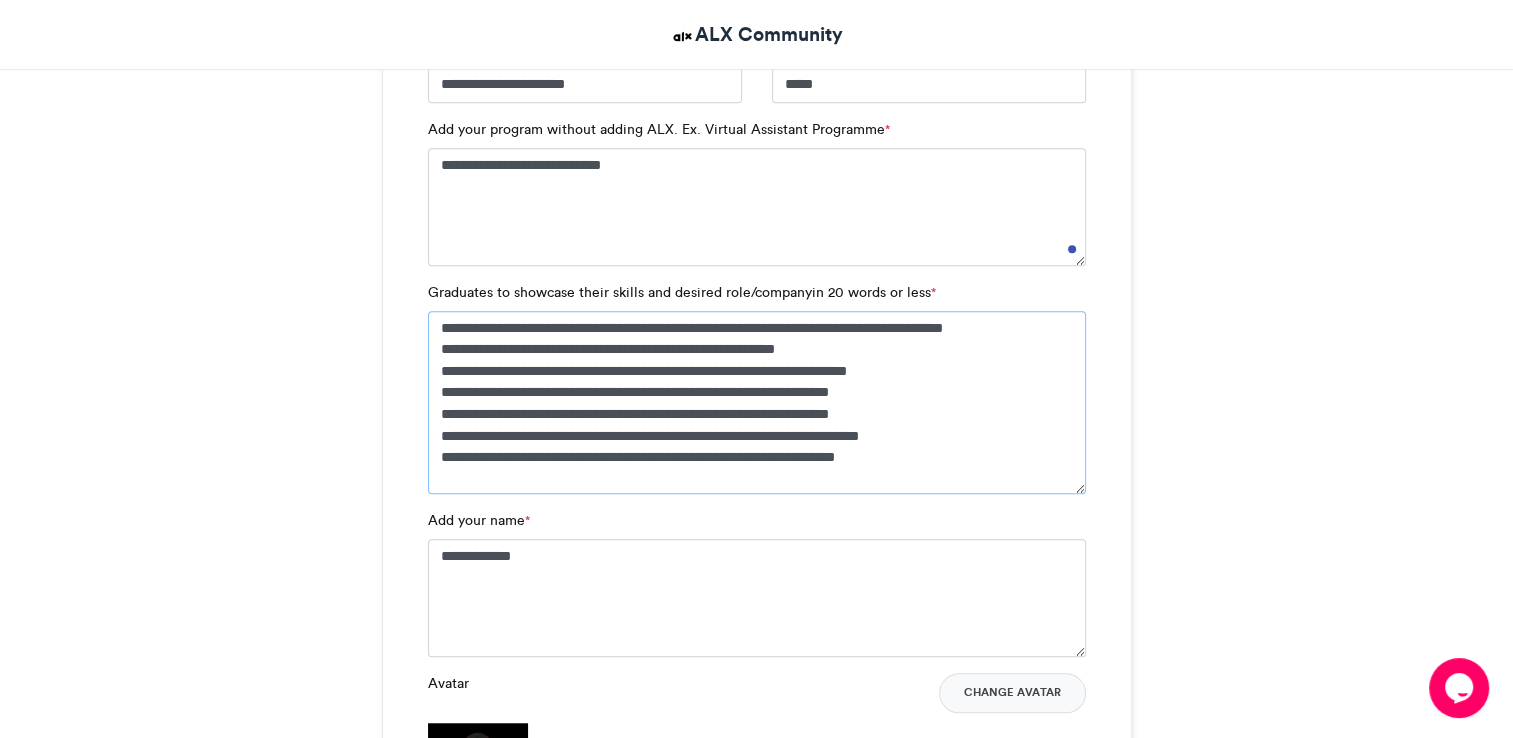click on "**********" at bounding box center [757, 402] 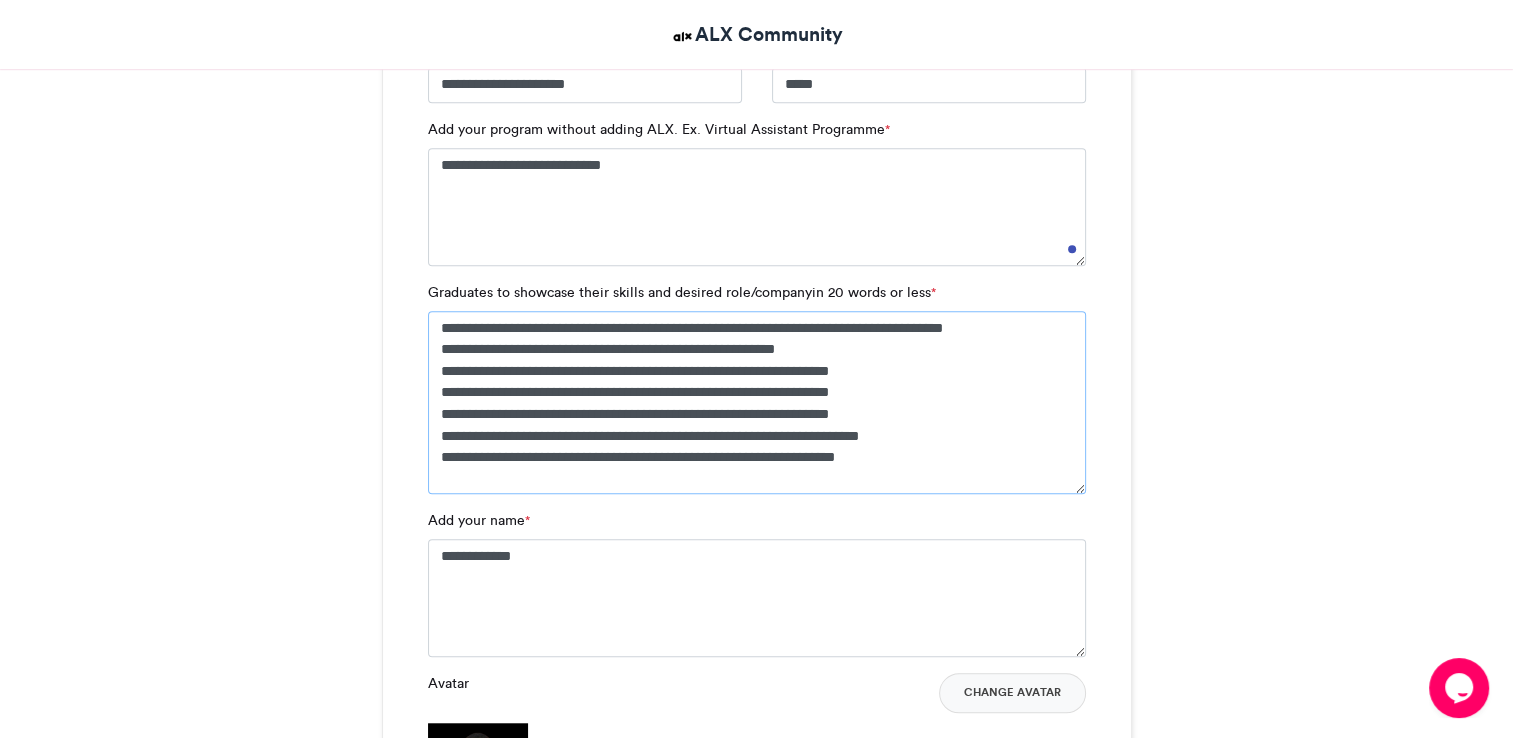 click on "**********" at bounding box center (757, 402) 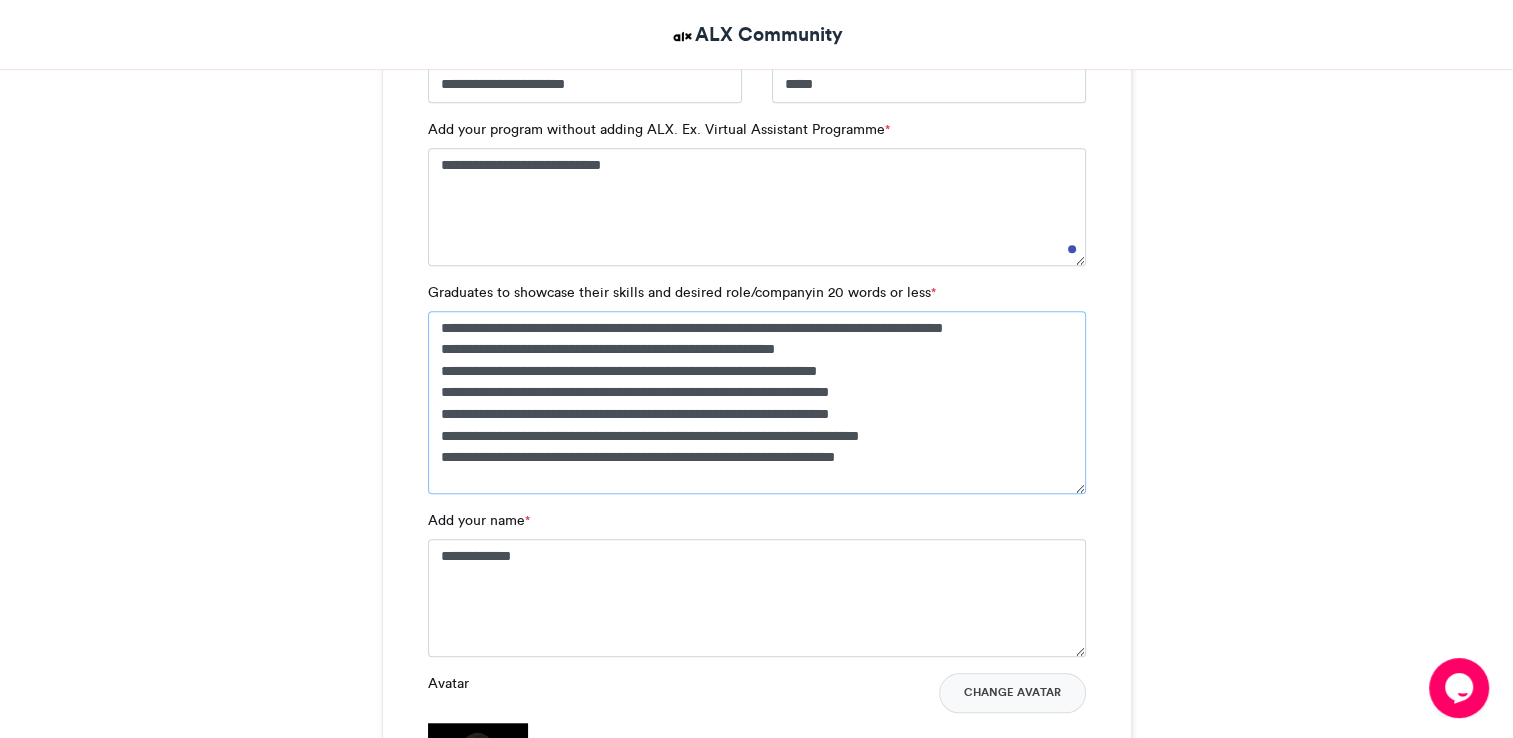 click on "**********" at bounding box center [757, 402] 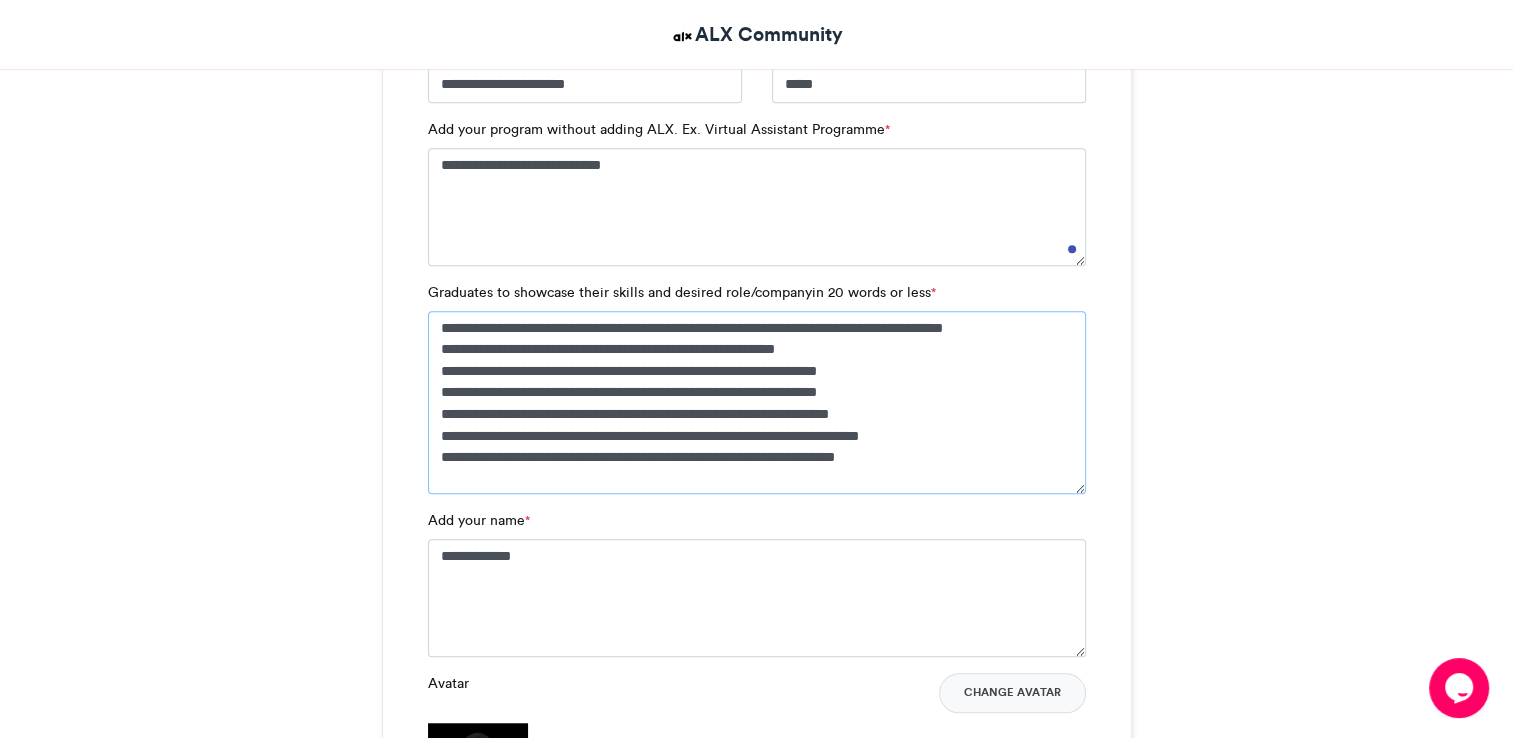 click on "**********" at bounding box center [757, 402] 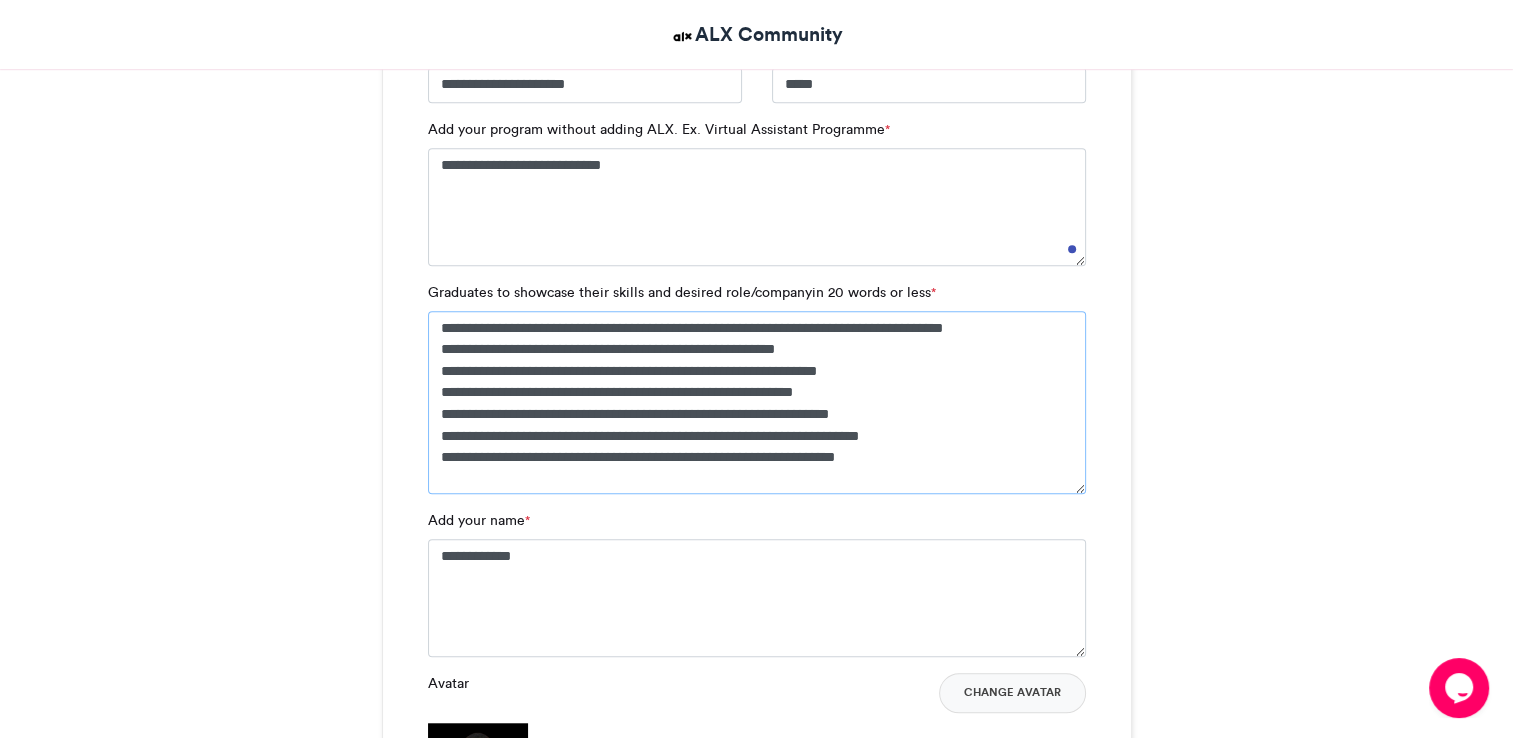 click on "**********" at bounding box center (757, 402) 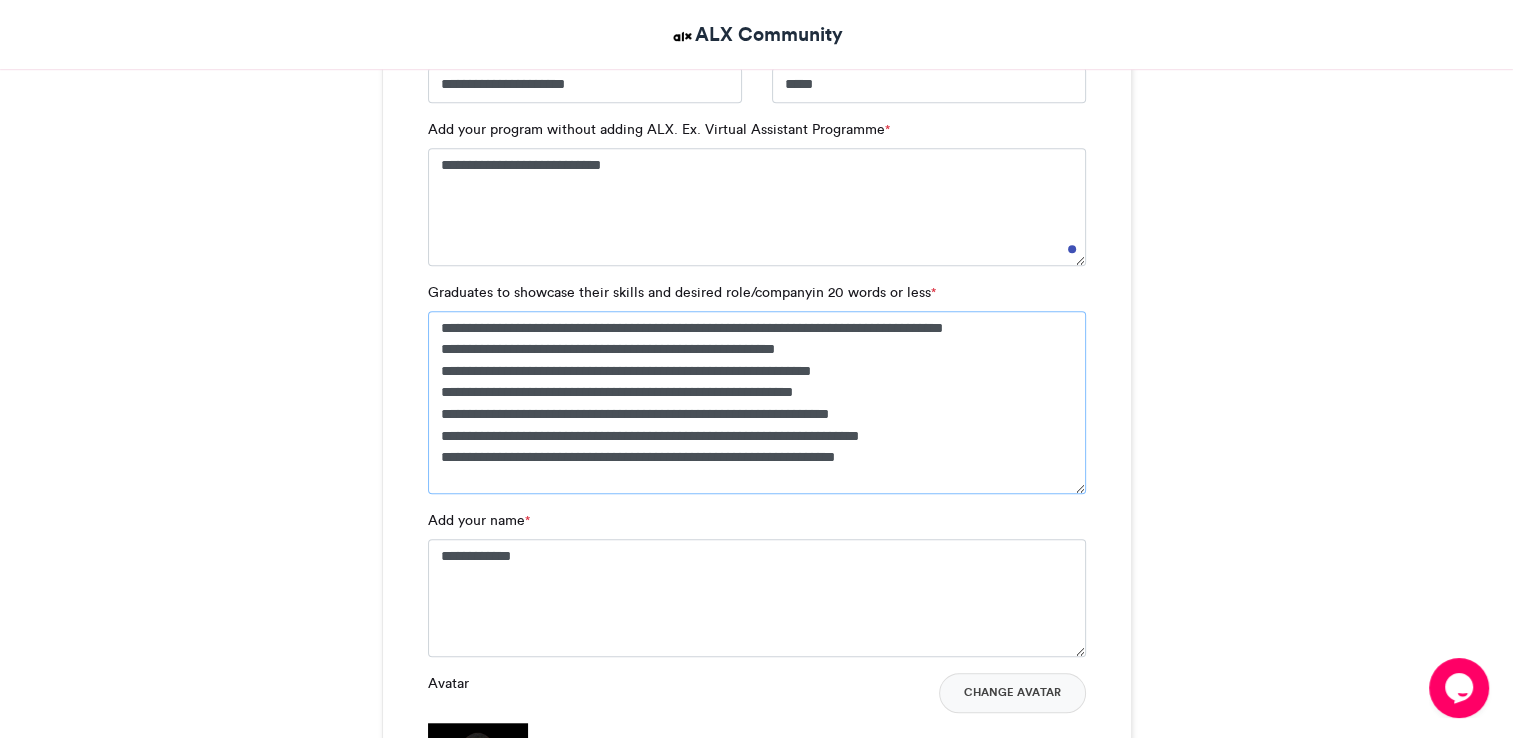 click on "**********" at bounding box center (757, 402) 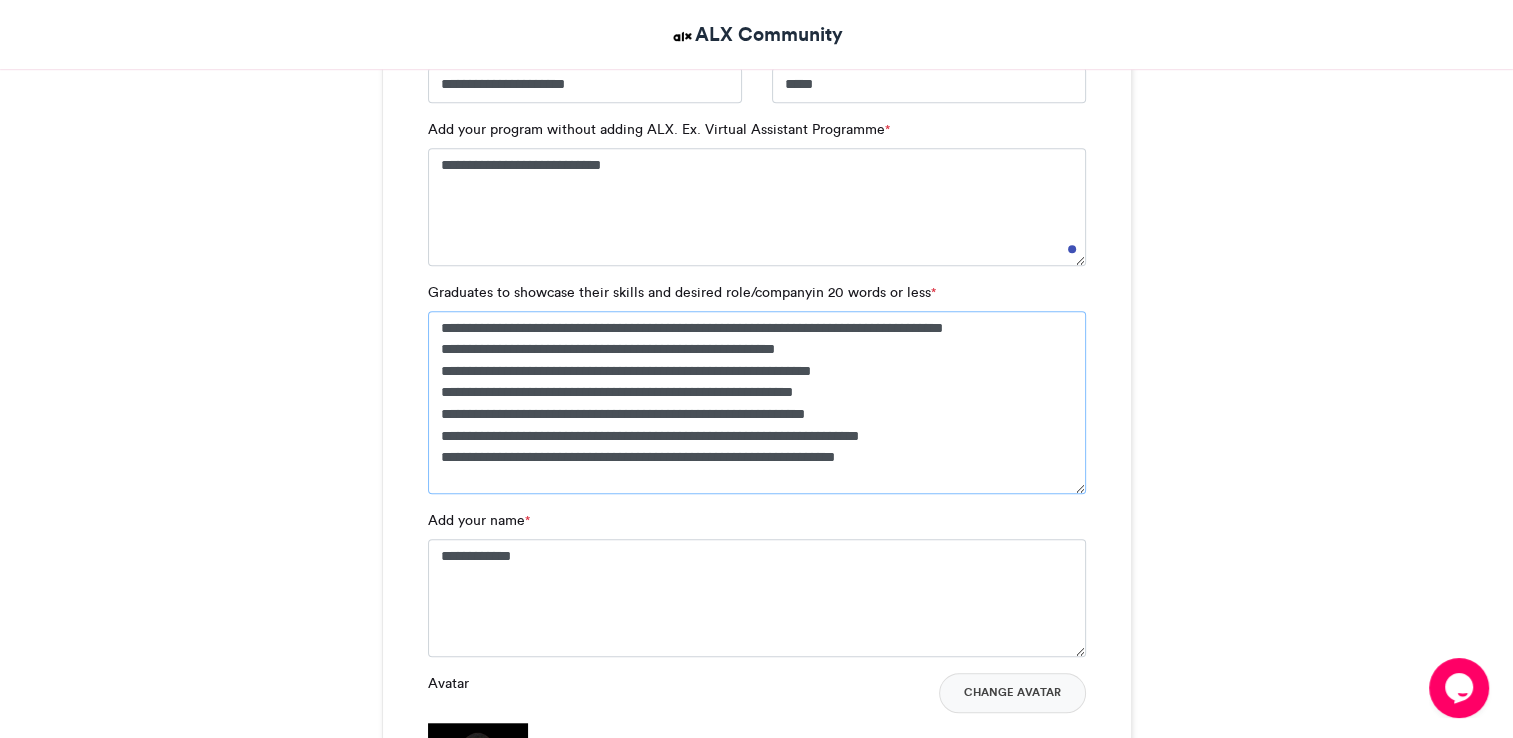 click on "**********" at bounding box center (757, 402) 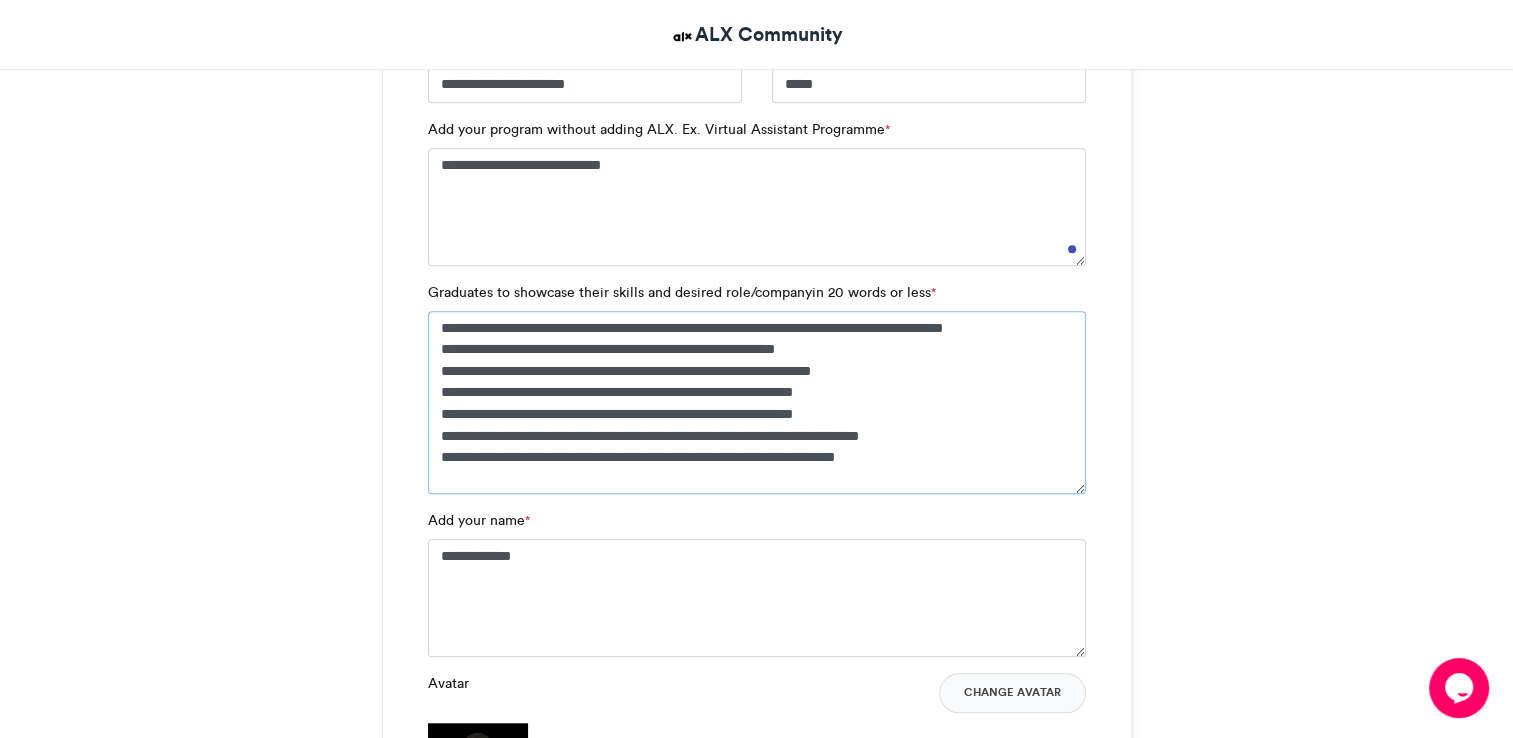 click on "**********" at bounding box center [757, 402] 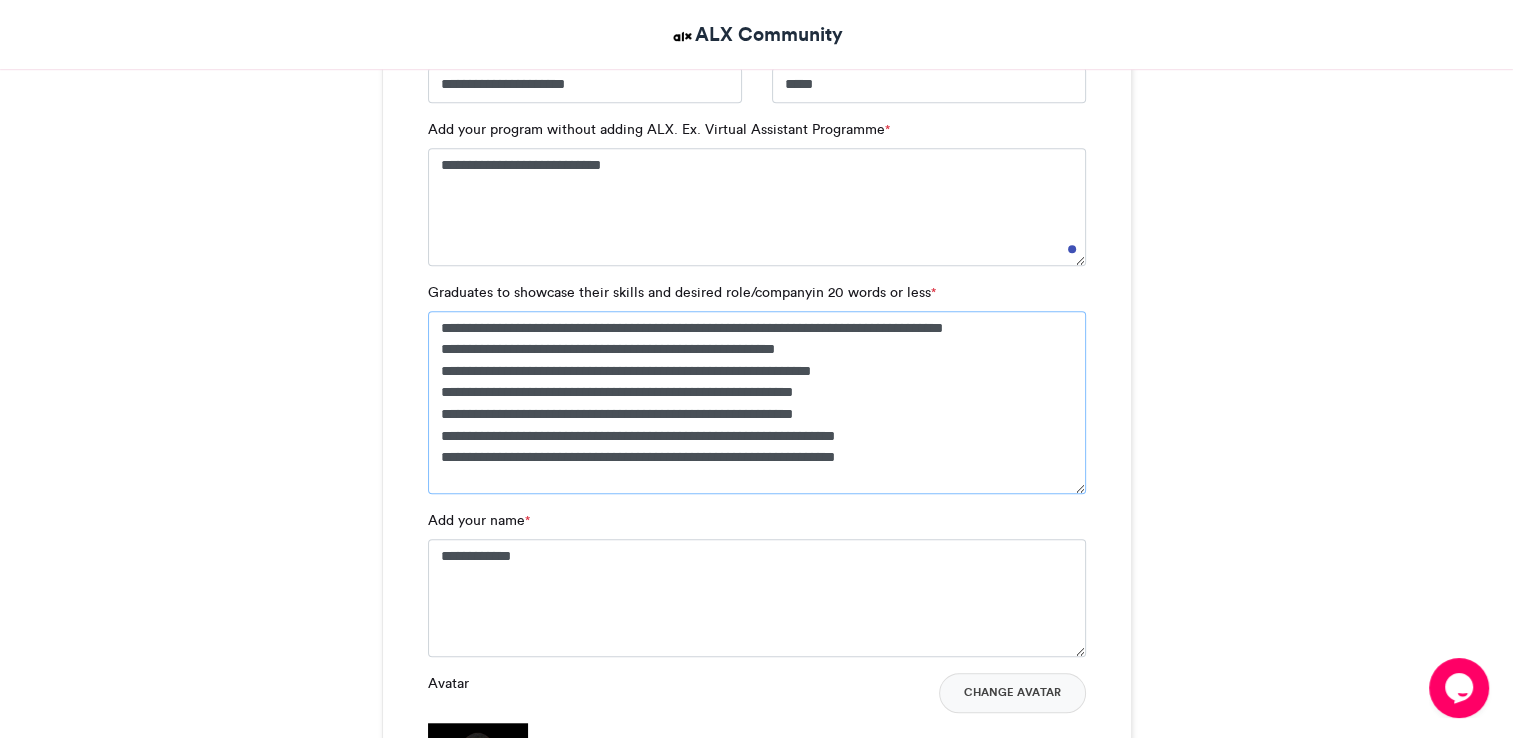 click on "**********" at bounding box center (757, 402) 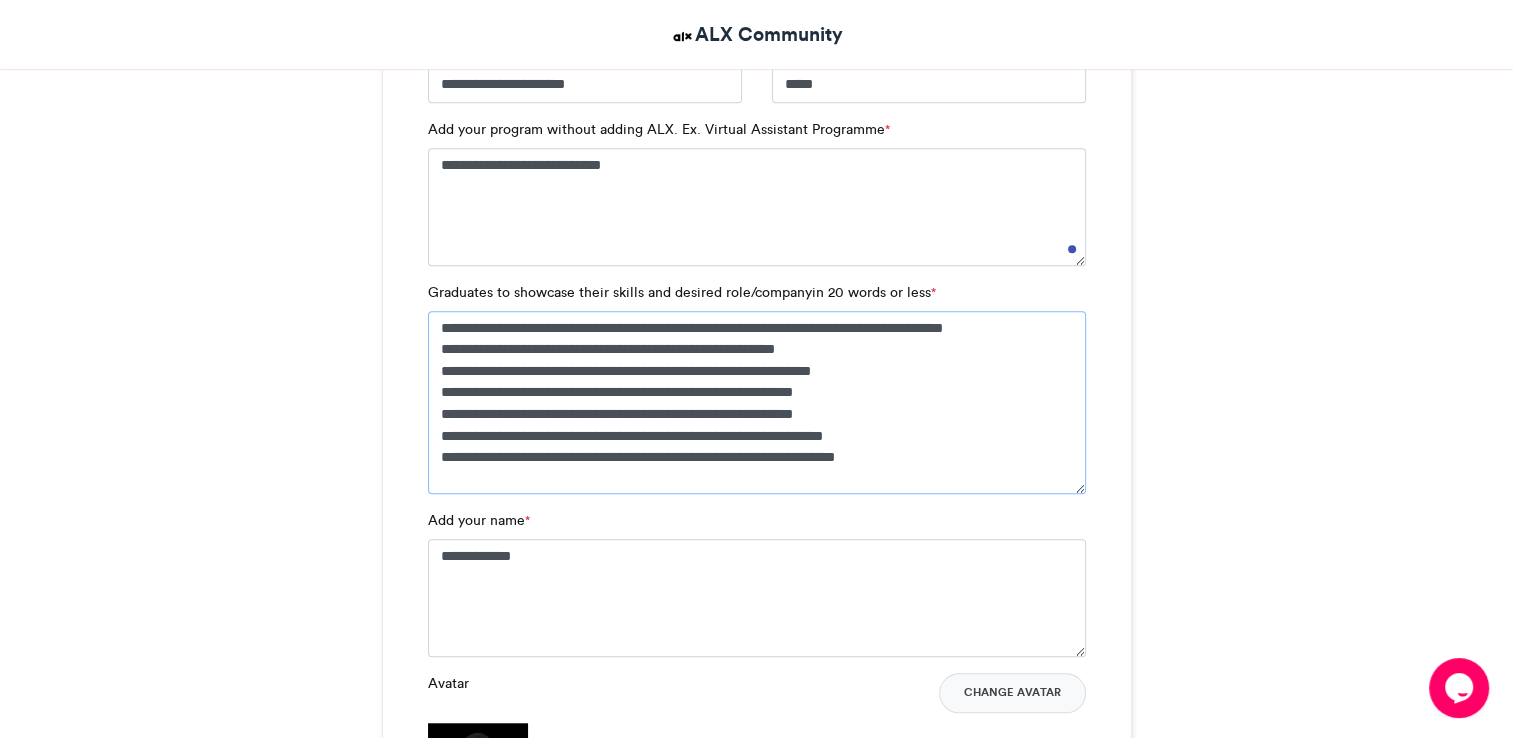 click on "**********" at bounding box center [757, 402] 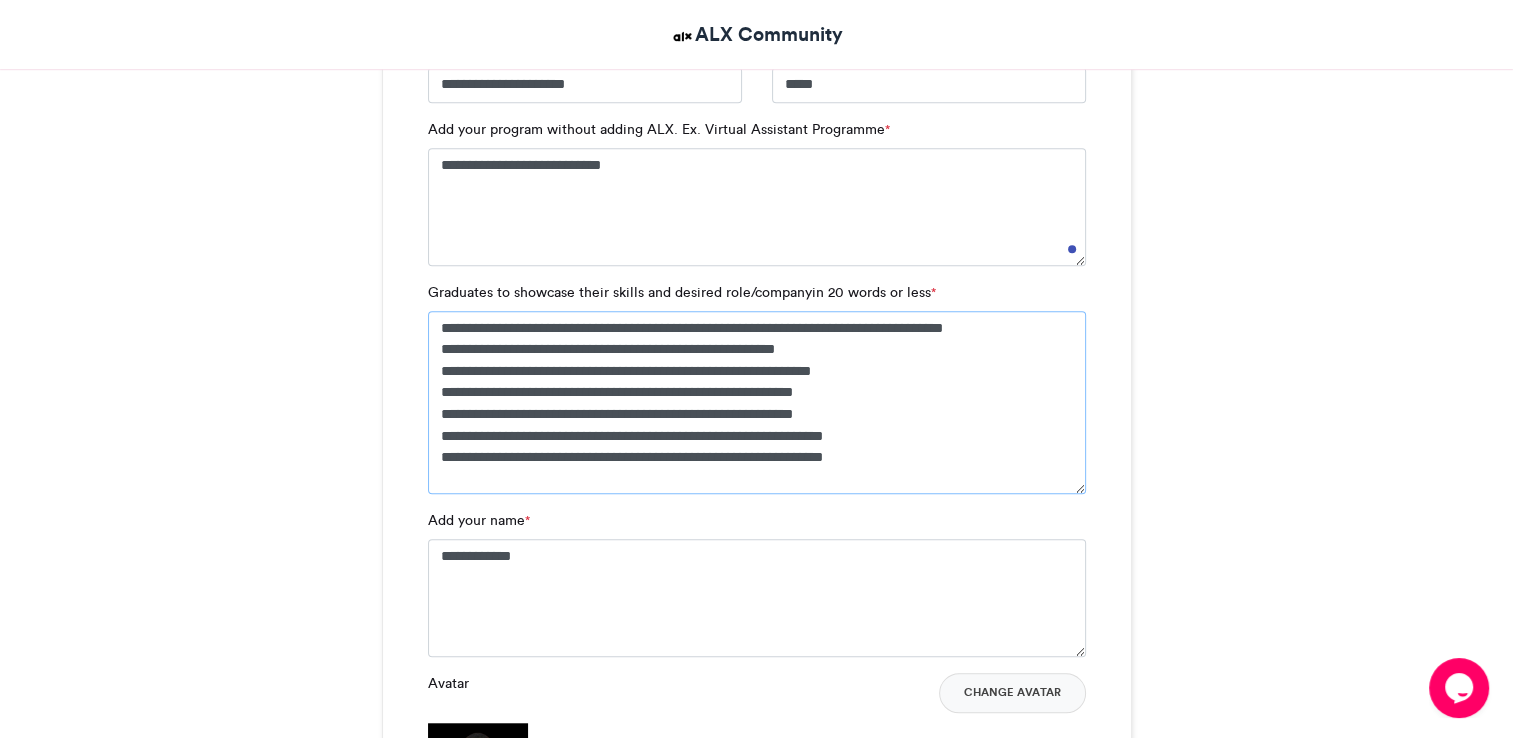 click on "**********" at bounding box center [757, 402] 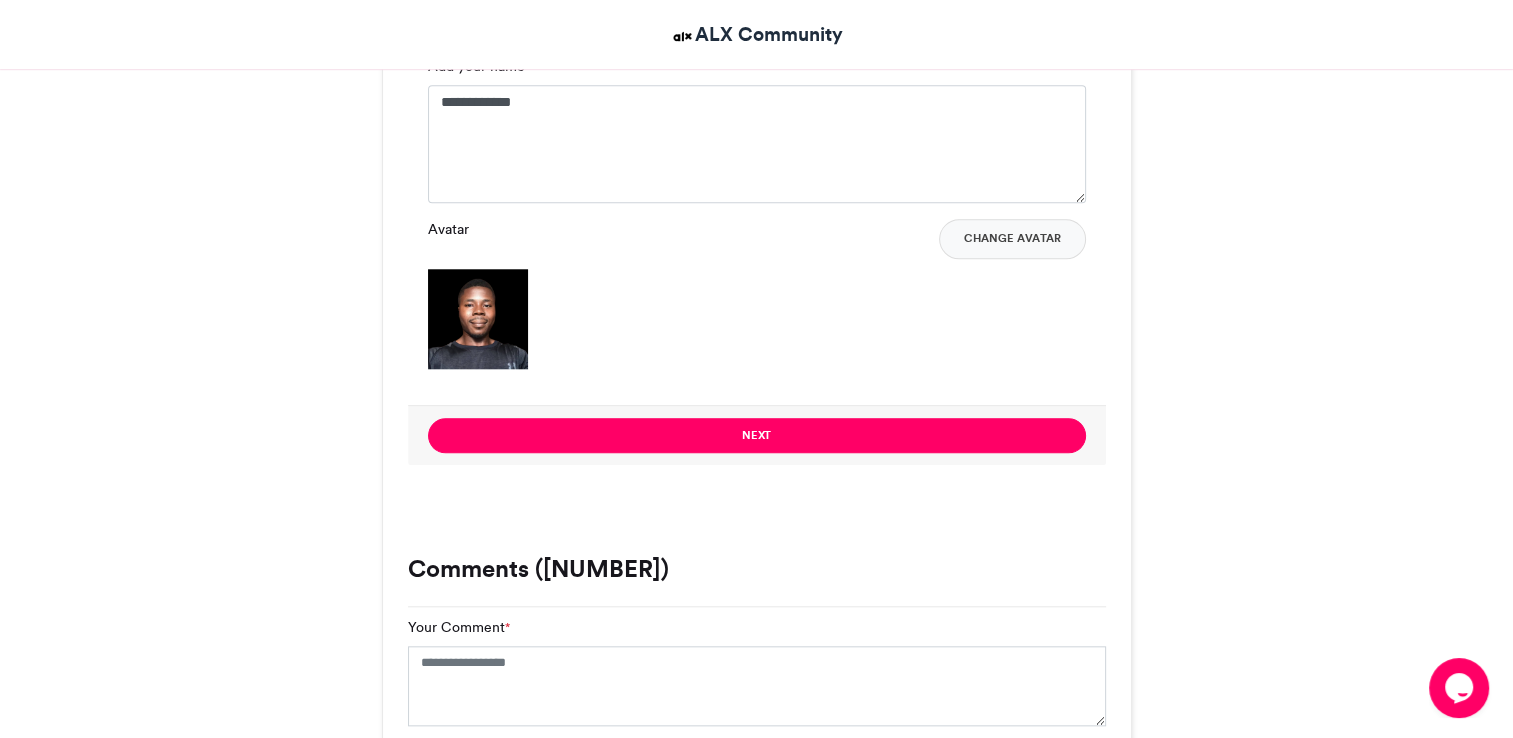 scroll, scrollTop: 1890, scrollLeft: 0, axis: vertical 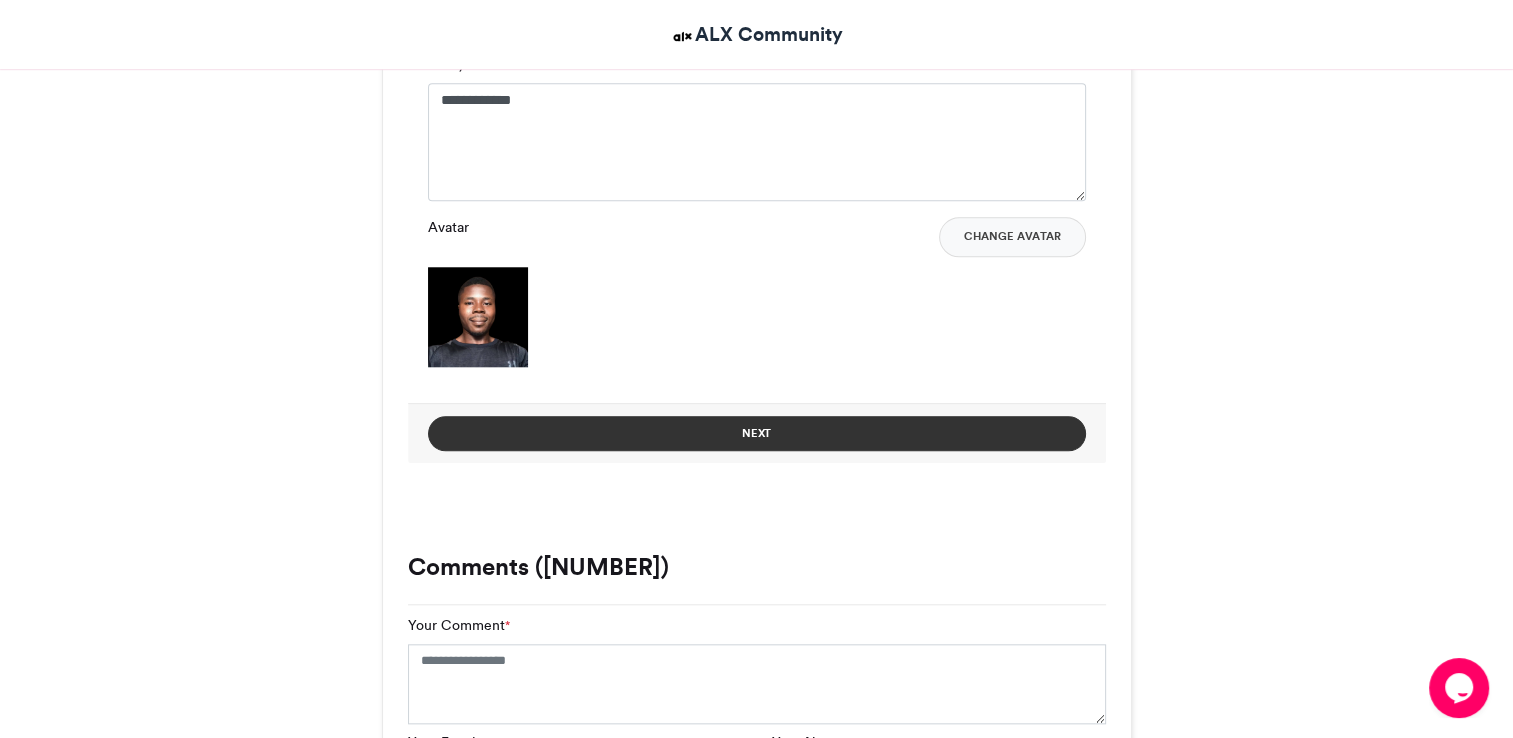 type on "**********" 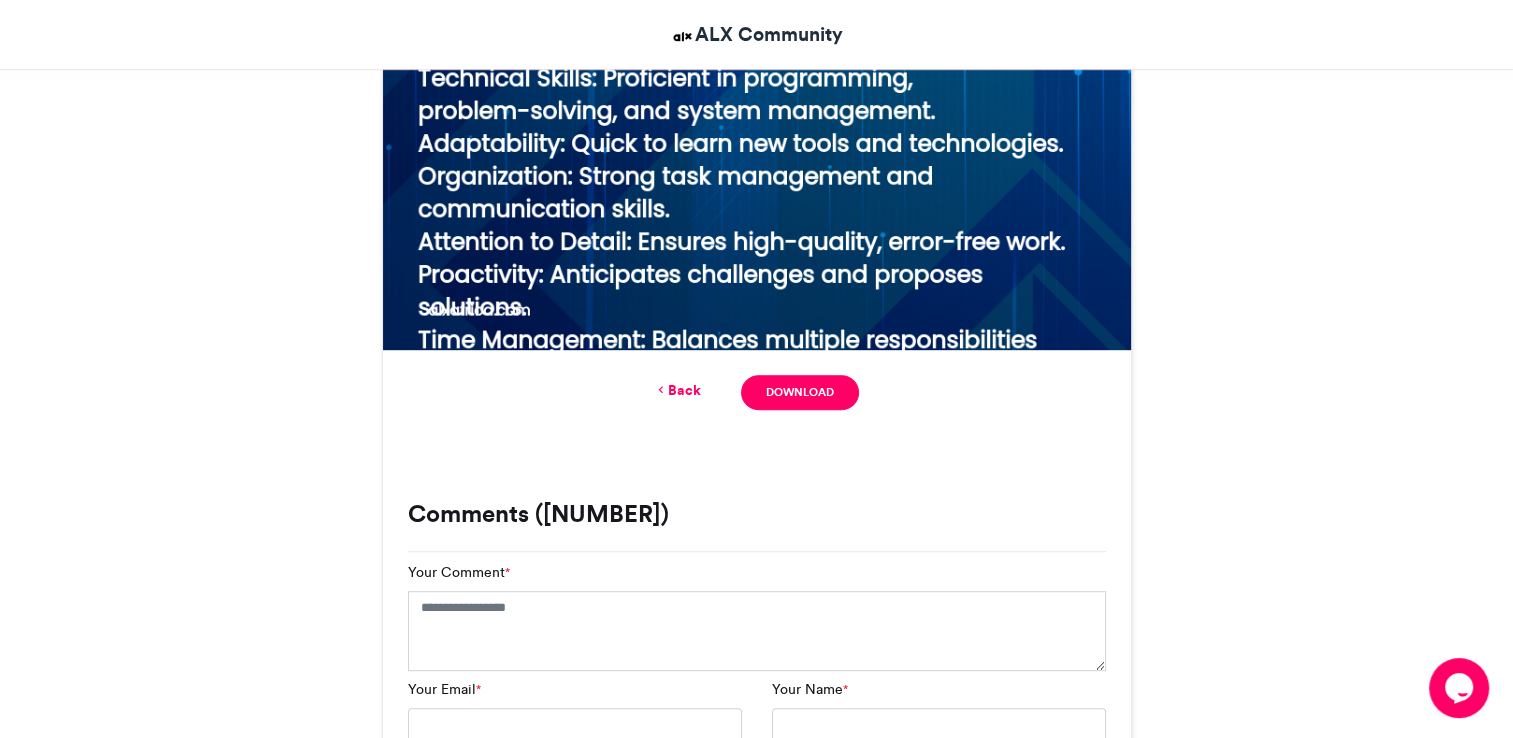 scroll, scrollTop: 1052, scrollLeft: 0, axis: vertical 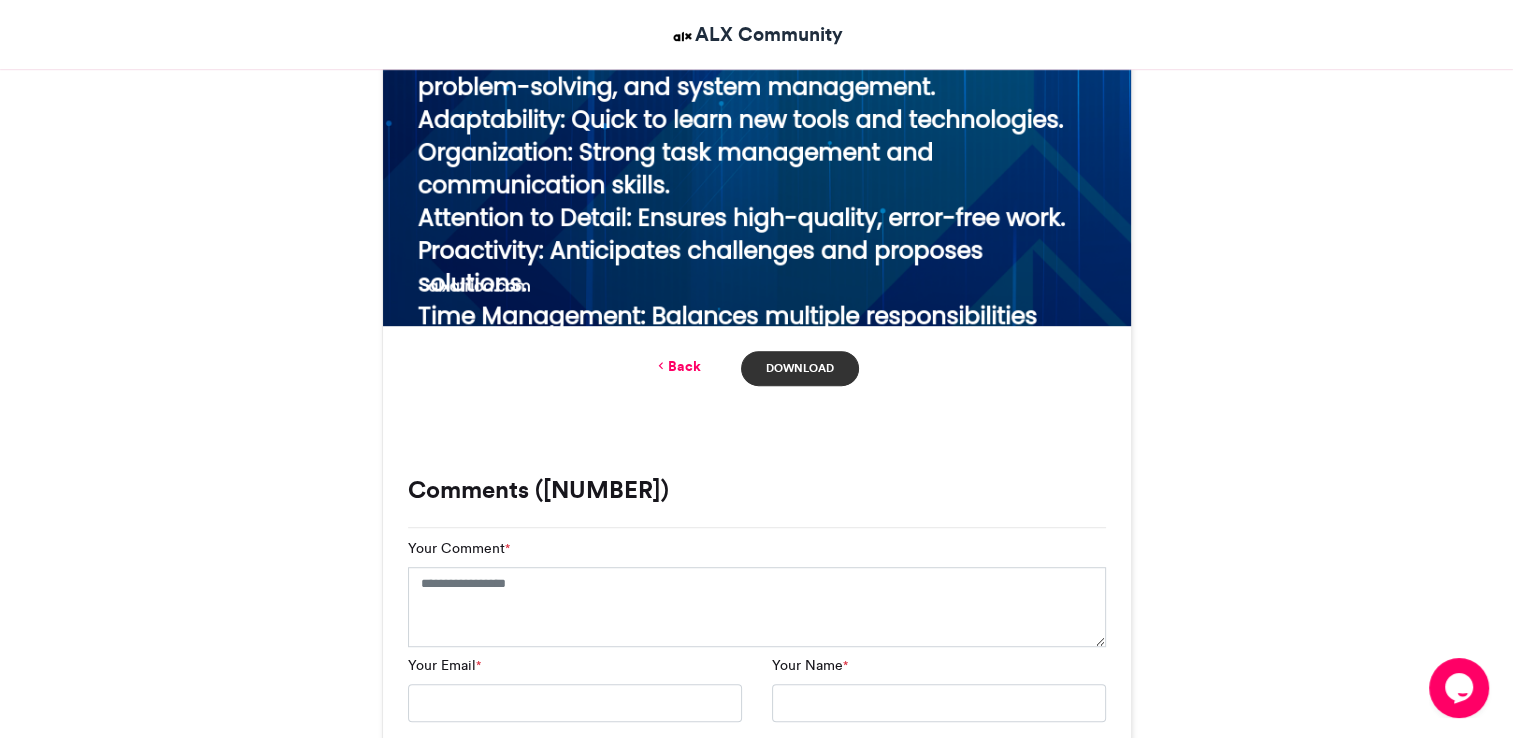 click on "Download" at bounding box center [799, 368] 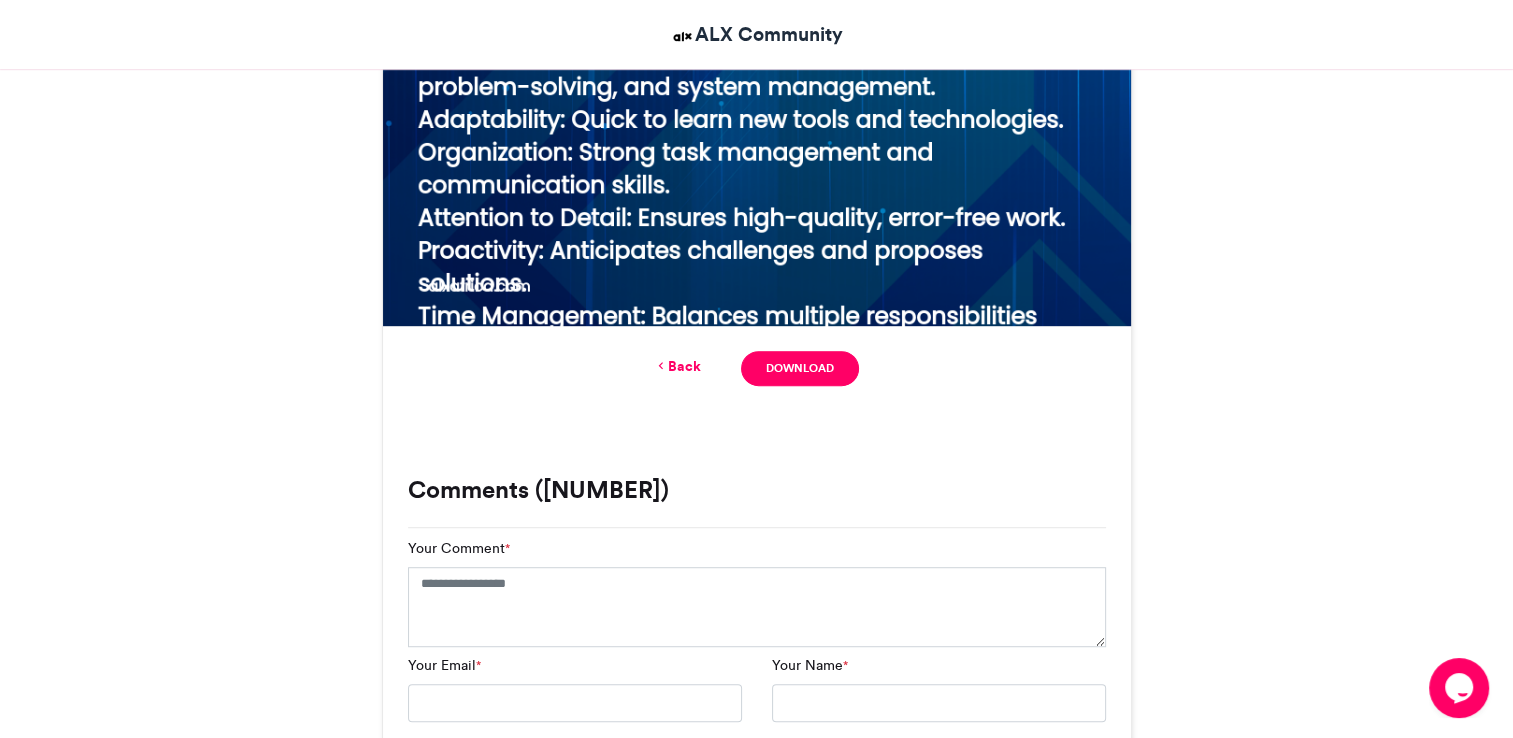 click on "ALXLevelUp
ALX Community
24-07-2024
43705 Views 18497  Entries 3757" at bounding box center [756, 697] 